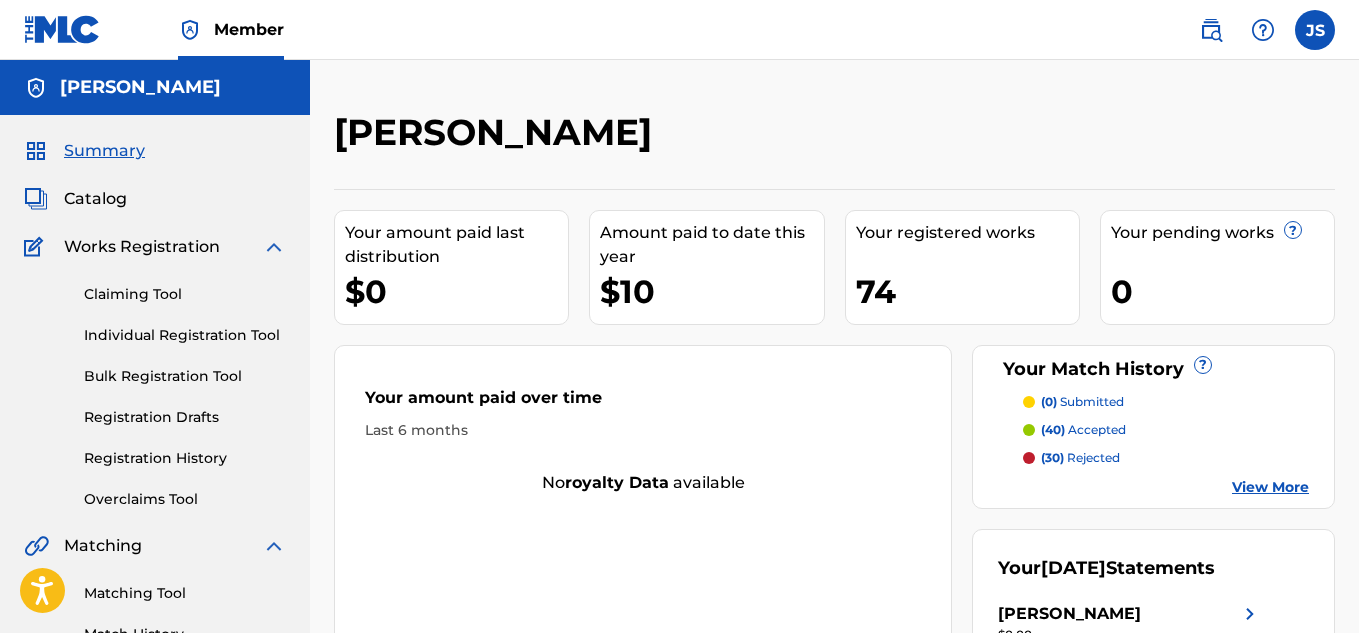 scroll, scrollTop: 0, scrollLeft: 0, axis: both 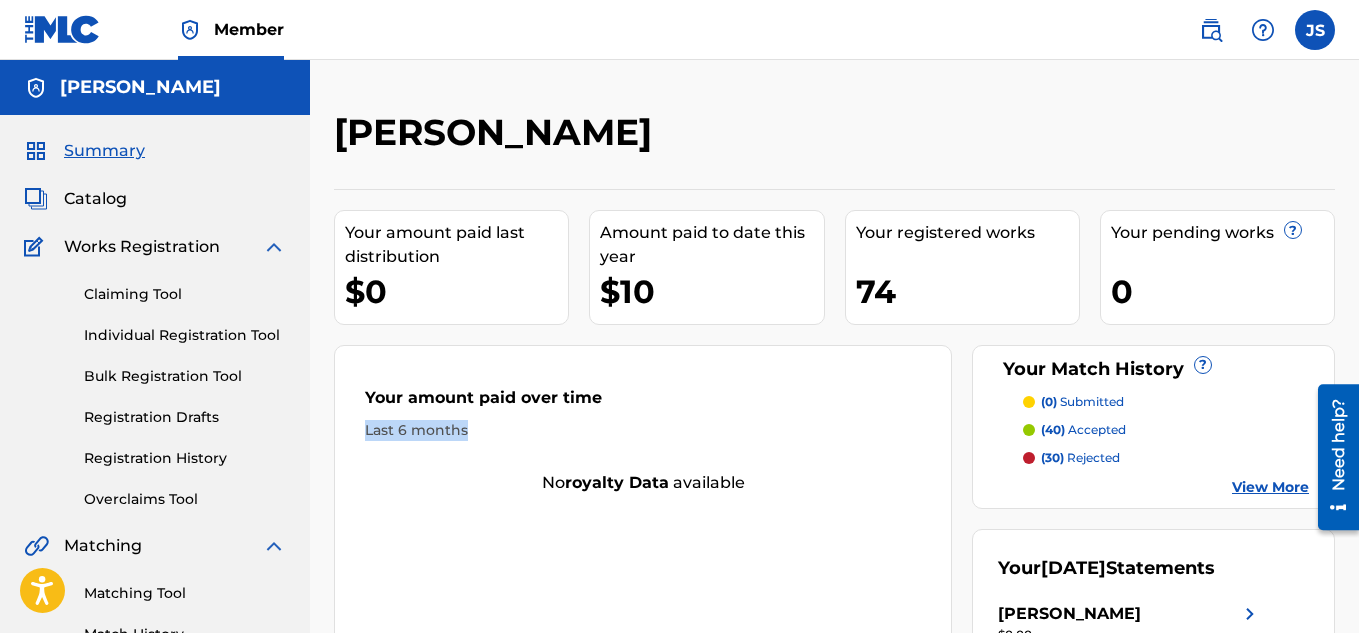 drag, startPoint x: 813, startPoint y: 423, endPoint x: 839, endPoint y: 373, distance: 56.35601 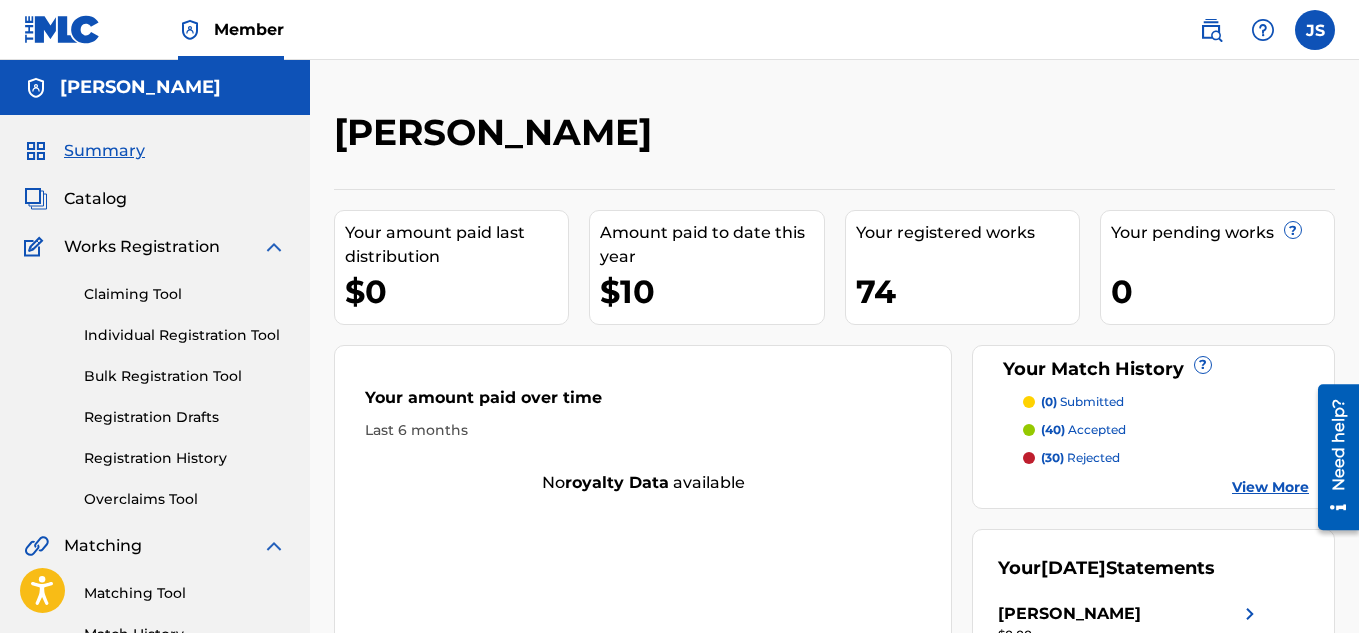 click on "[PERSON_NAME]" at bounding box center (719, 139) 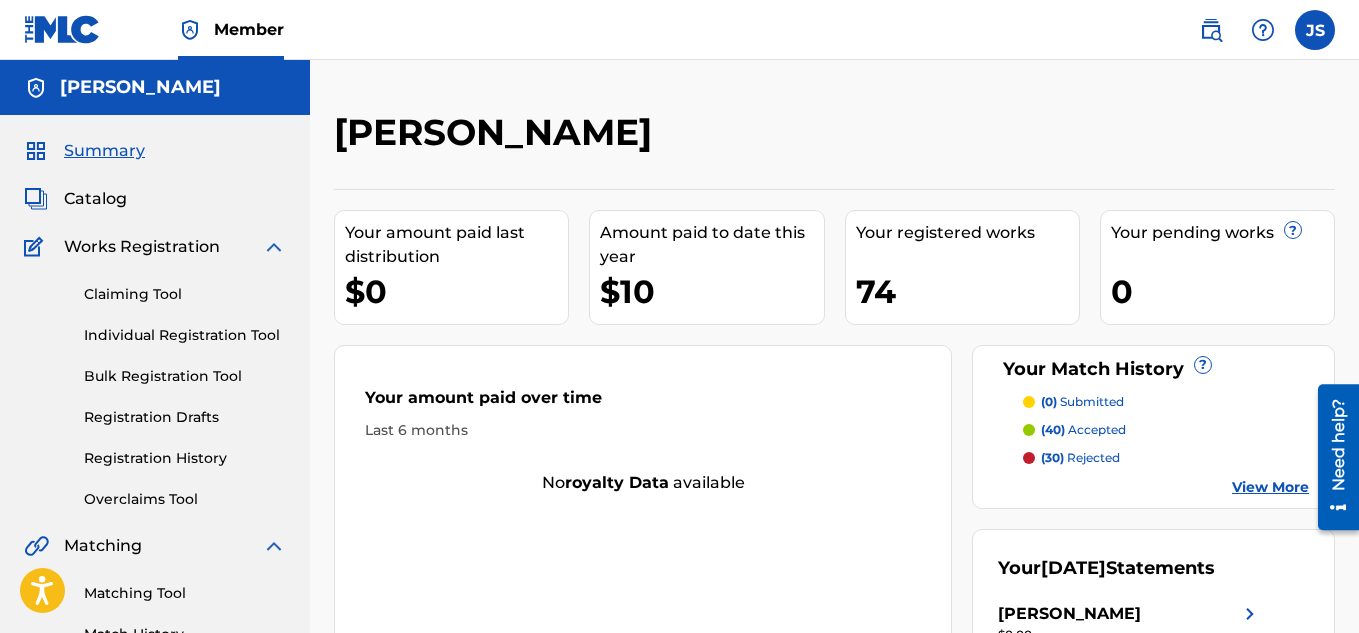 click on "Individual Registration Tool" at bounding box center [185, 335] 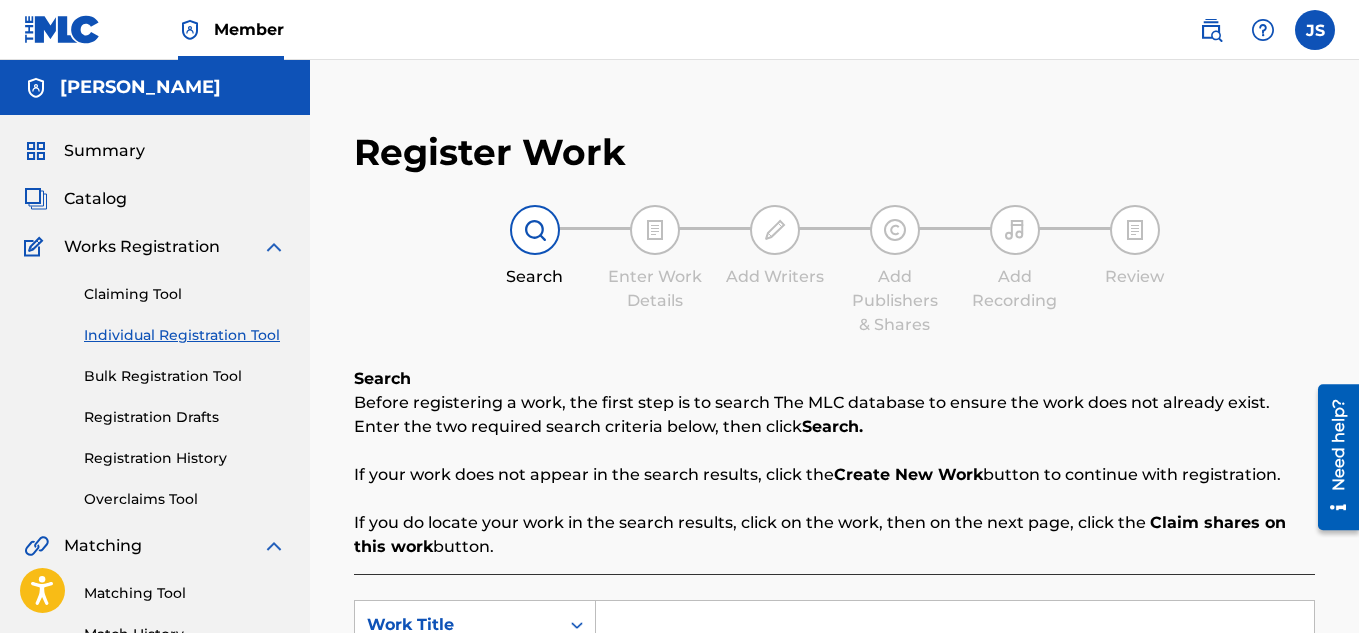 click on "Summary" at bounding box center (104, 151) 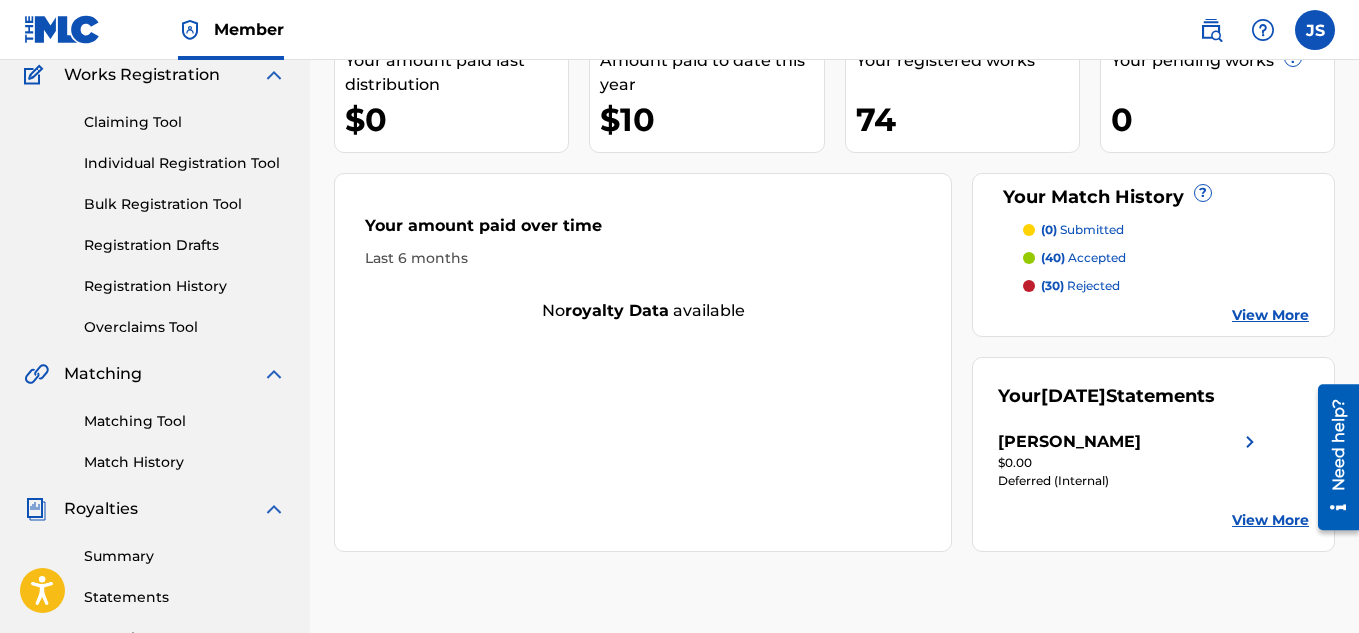 scroll, scrollTop: 0, scrollLeft: 0, axis: both 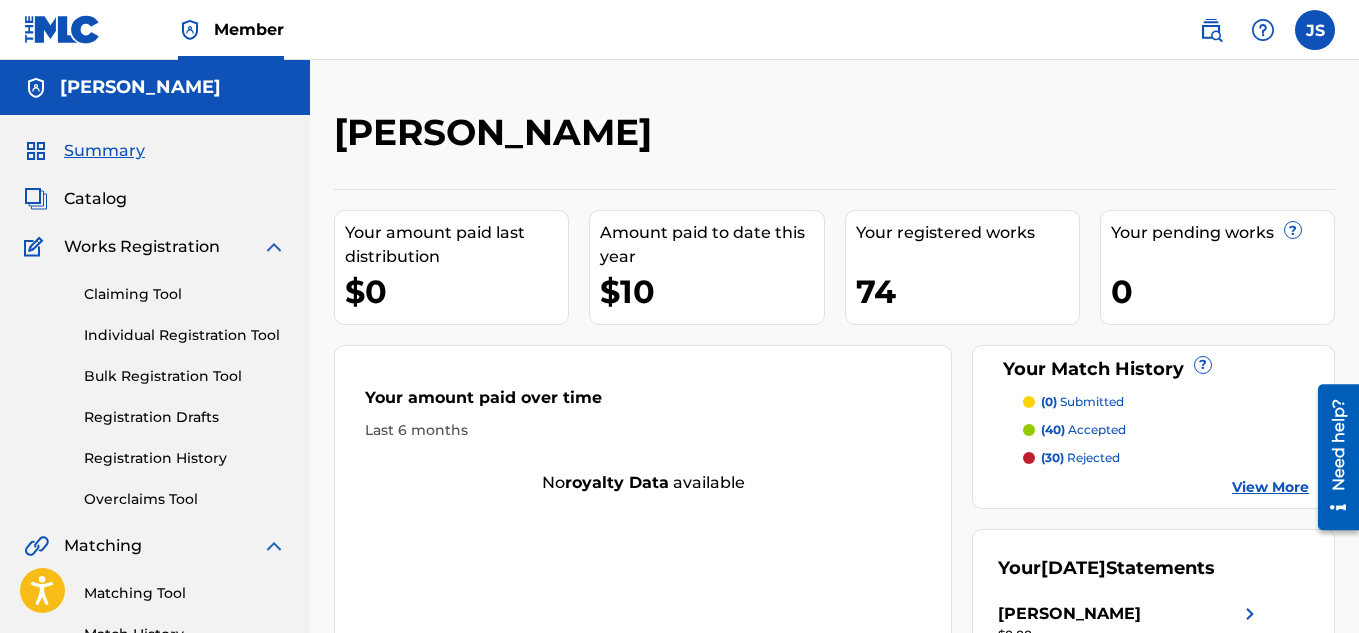 click at bounding box center (37, 247) 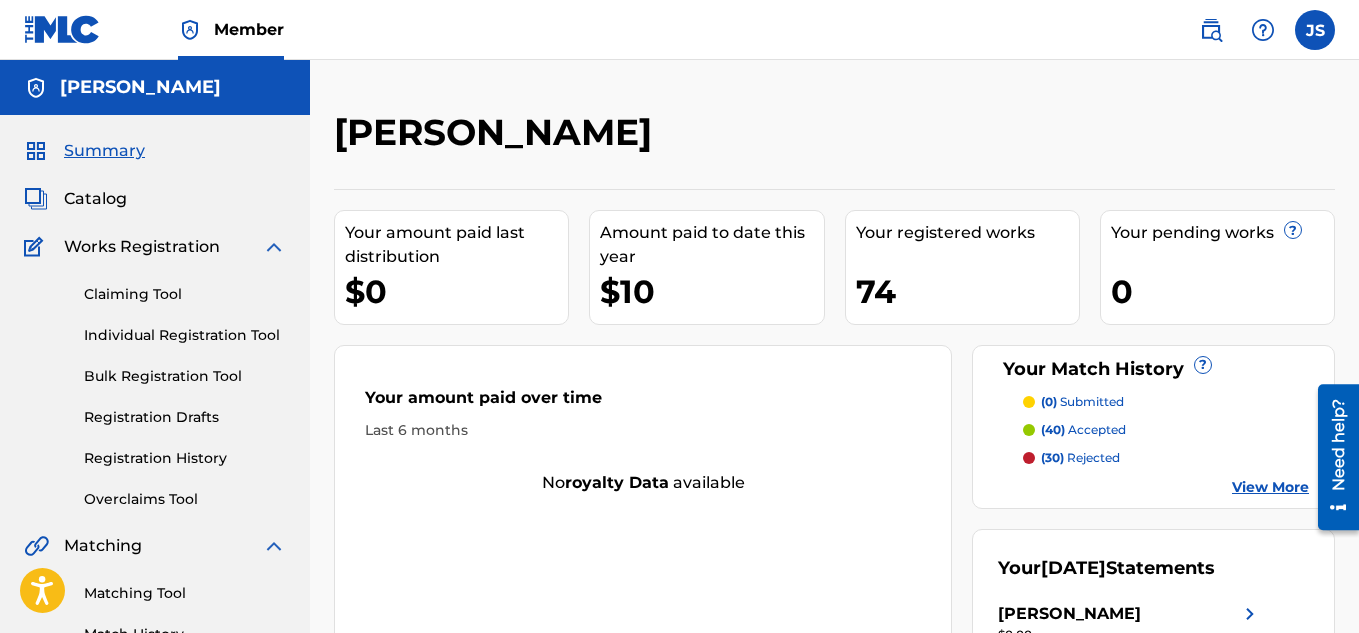 click on "Individual Registration Tool" at bounding box center (185, 335) 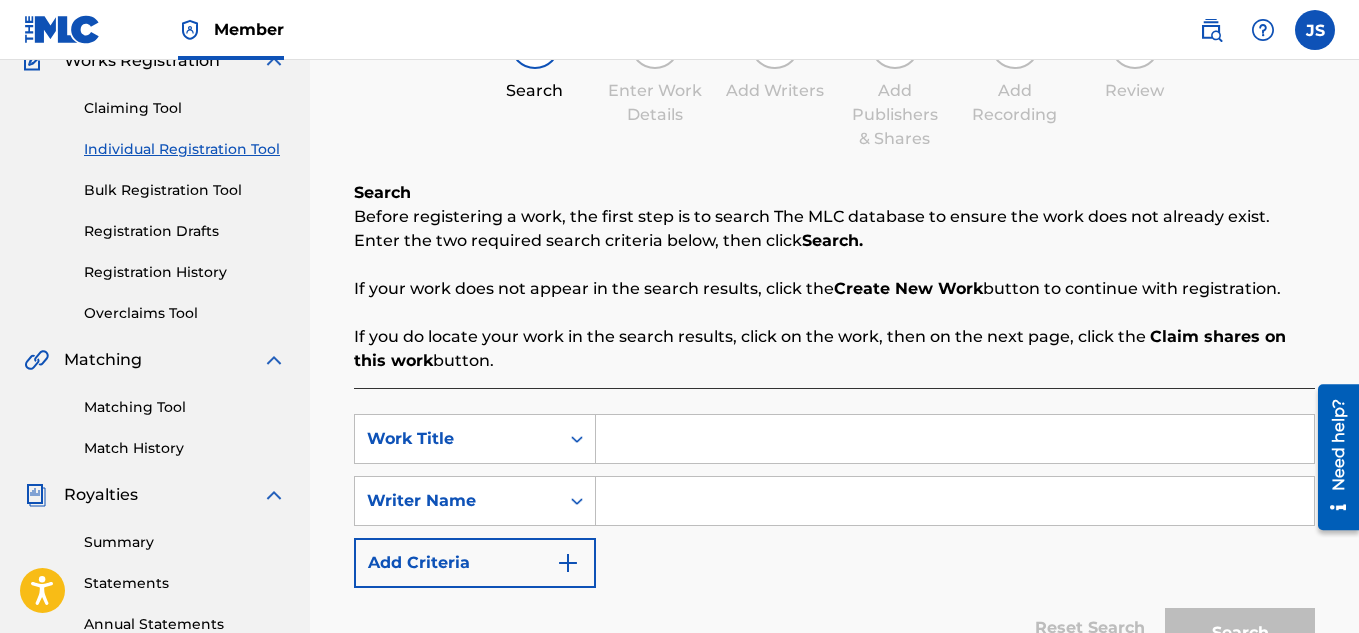 scroll, scrollTop: 192, scrollLeft: 0, axis: vertical 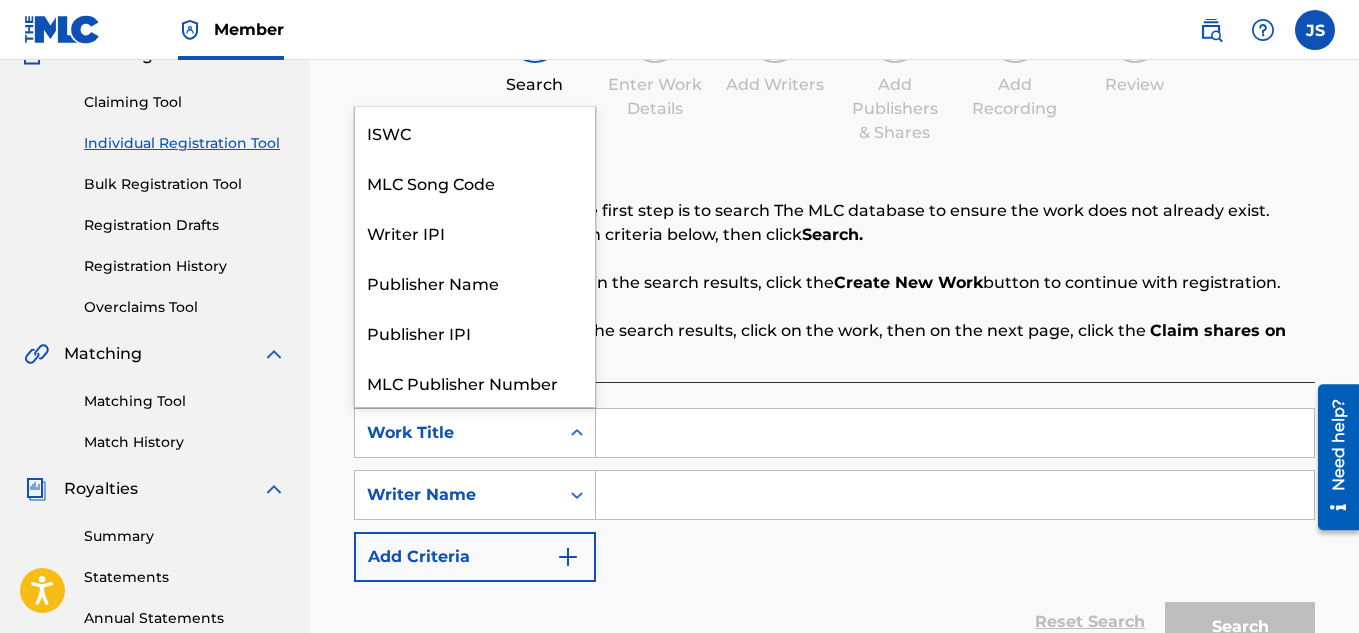 click on "Work Title" at bounding box center [457, 433] 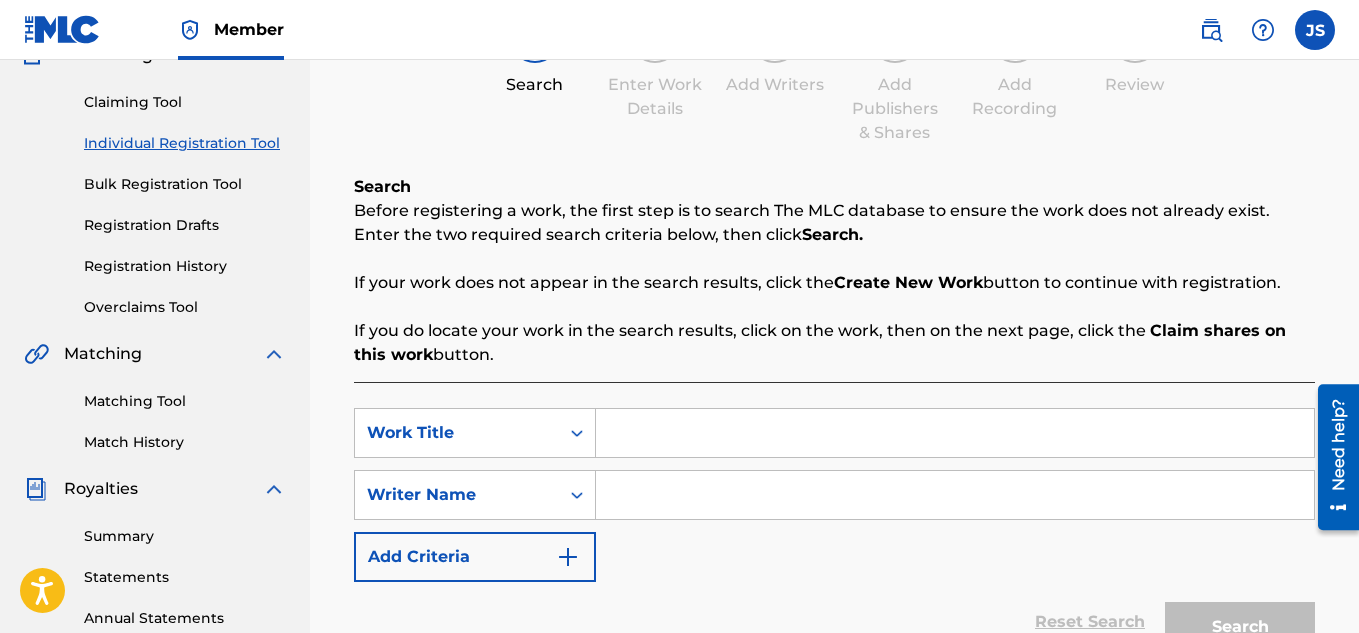 click at bounding box center (955, 433) 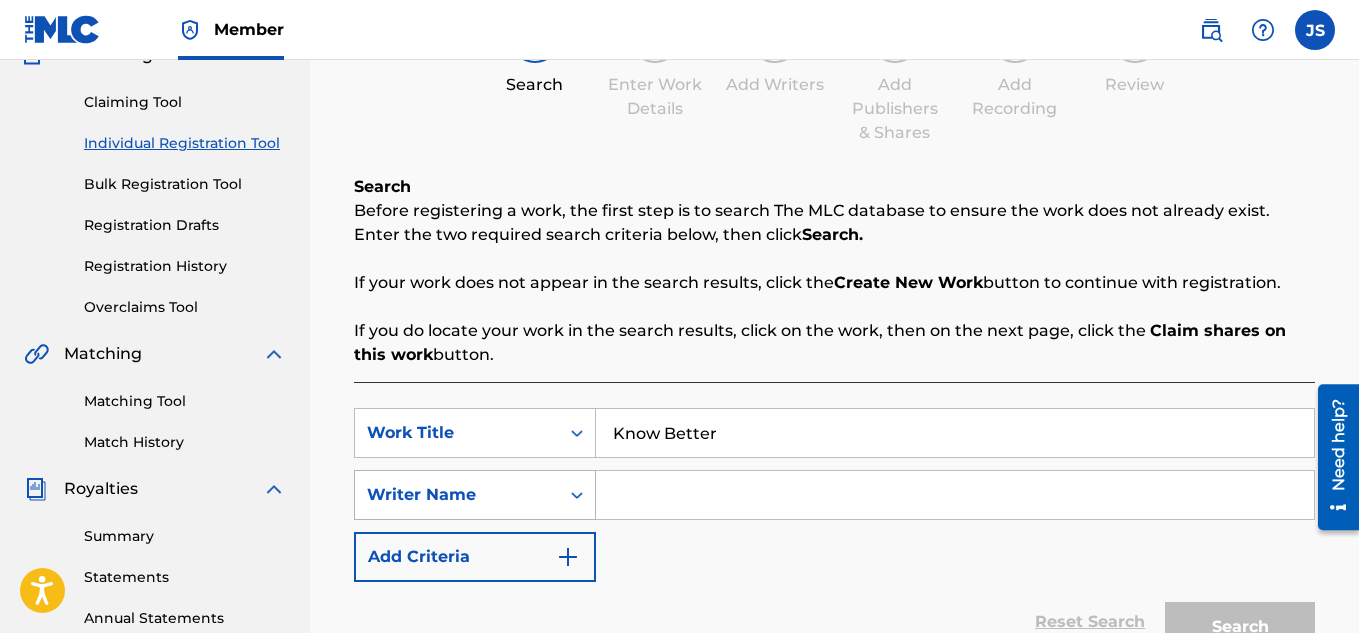 type on "Know Better" 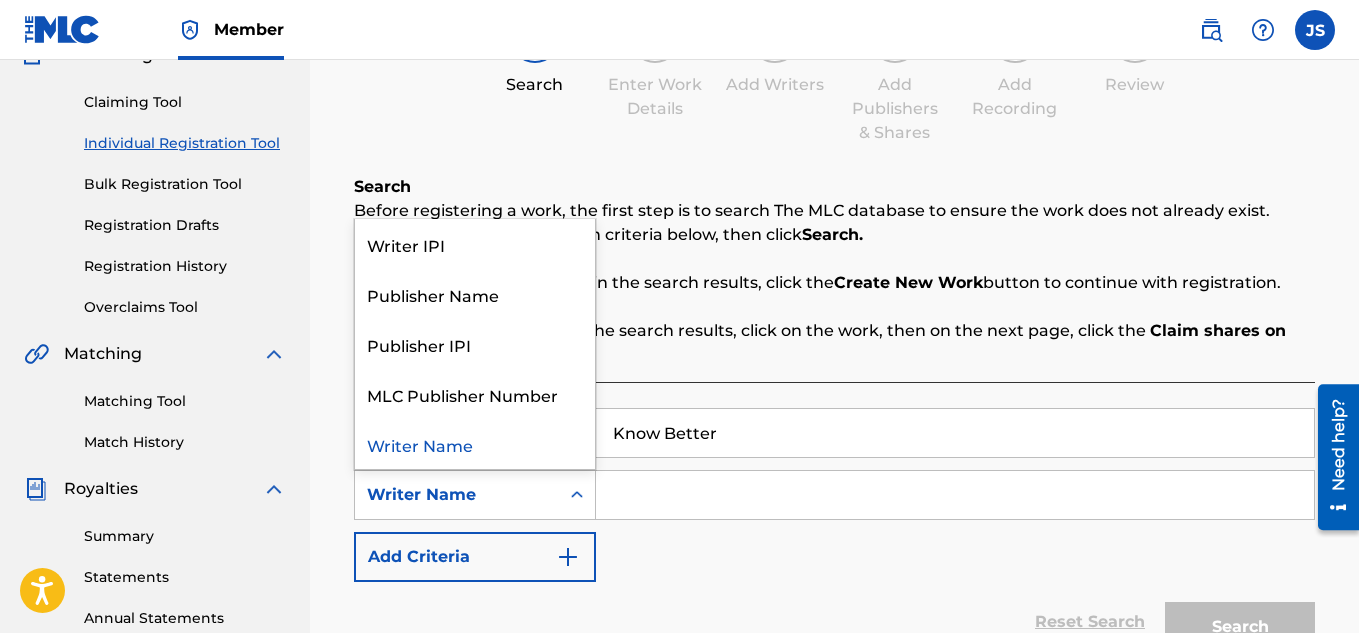 click 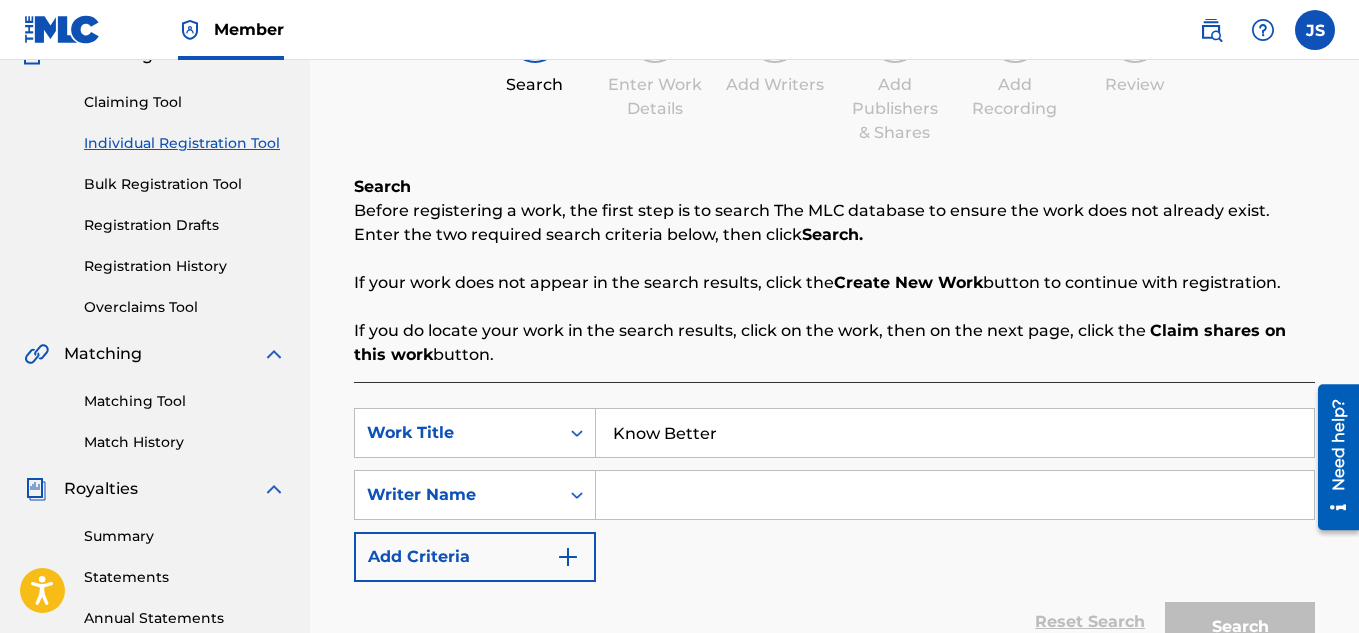 click at bounding box center [955, 495] 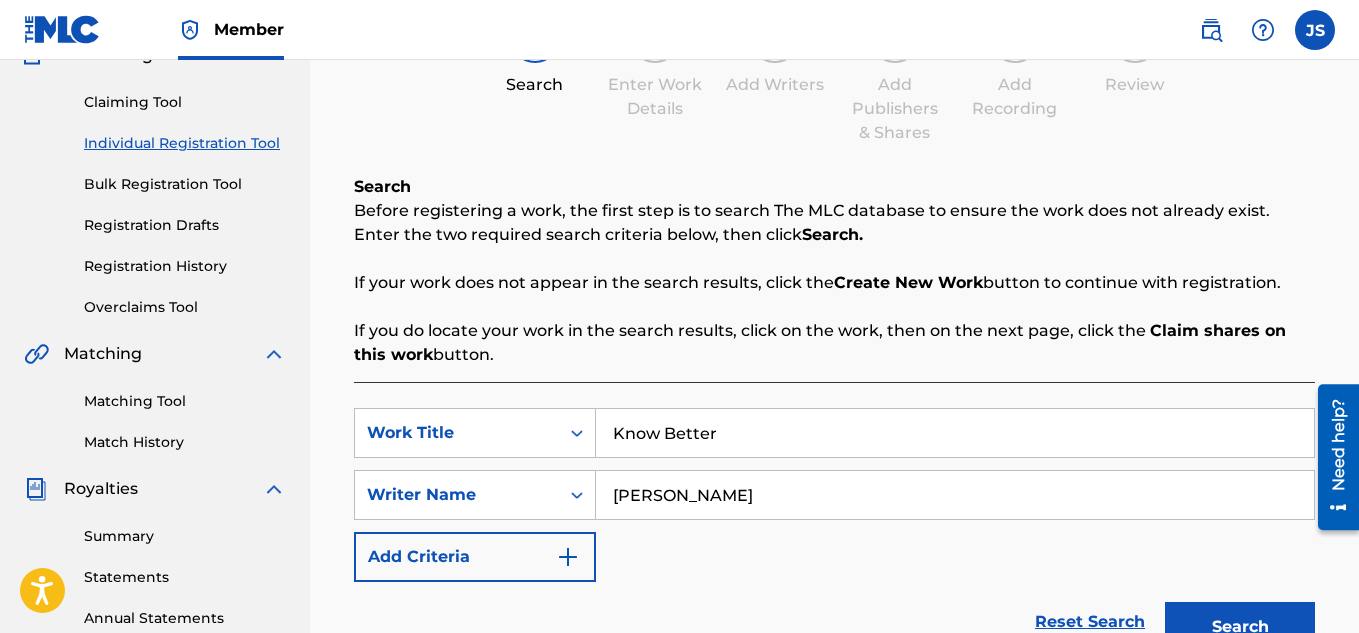 click at bounding box center (568, 557) 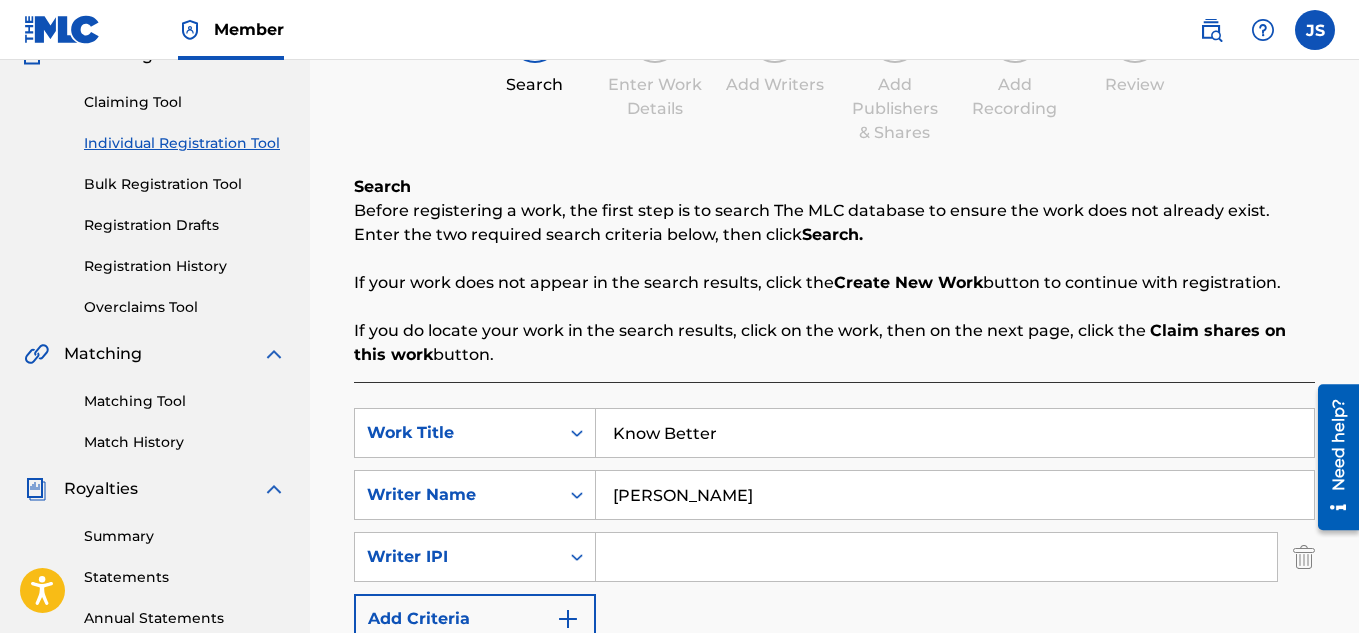 click at bounding box center [936, 557] 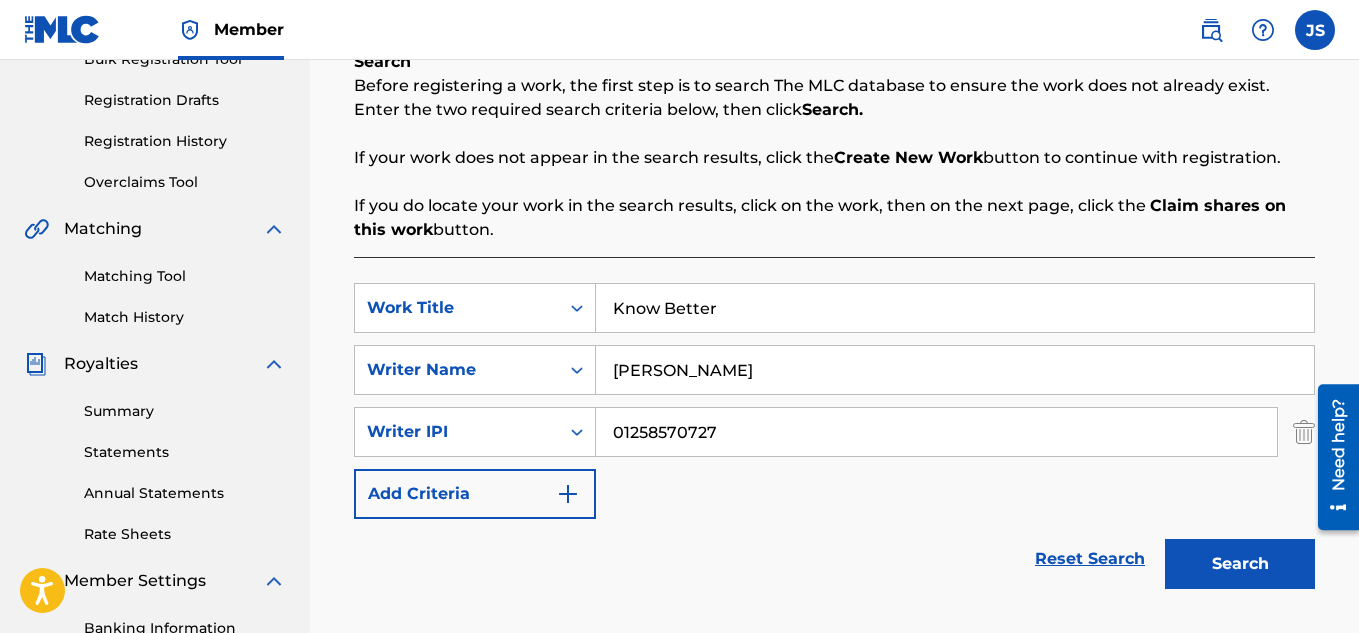 scroll, scrollTop: 319, scrollLeft: 0, axis: vertical 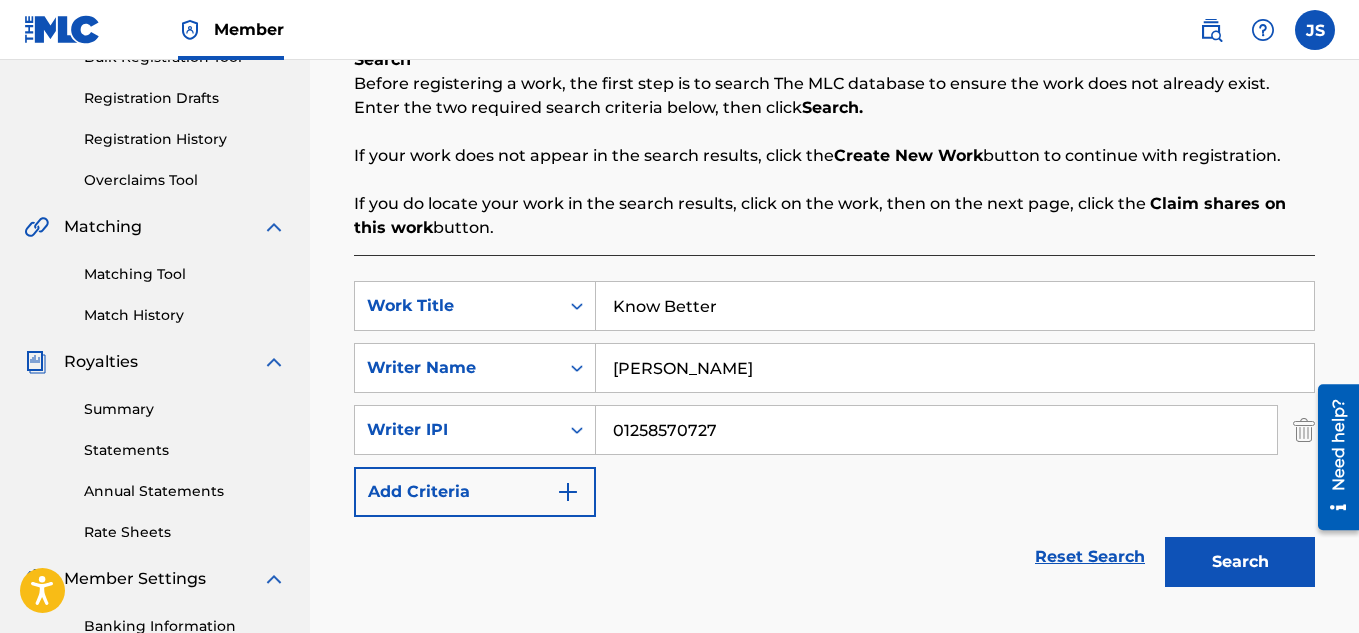 click on "Search" at bounding box center [1240, 562] 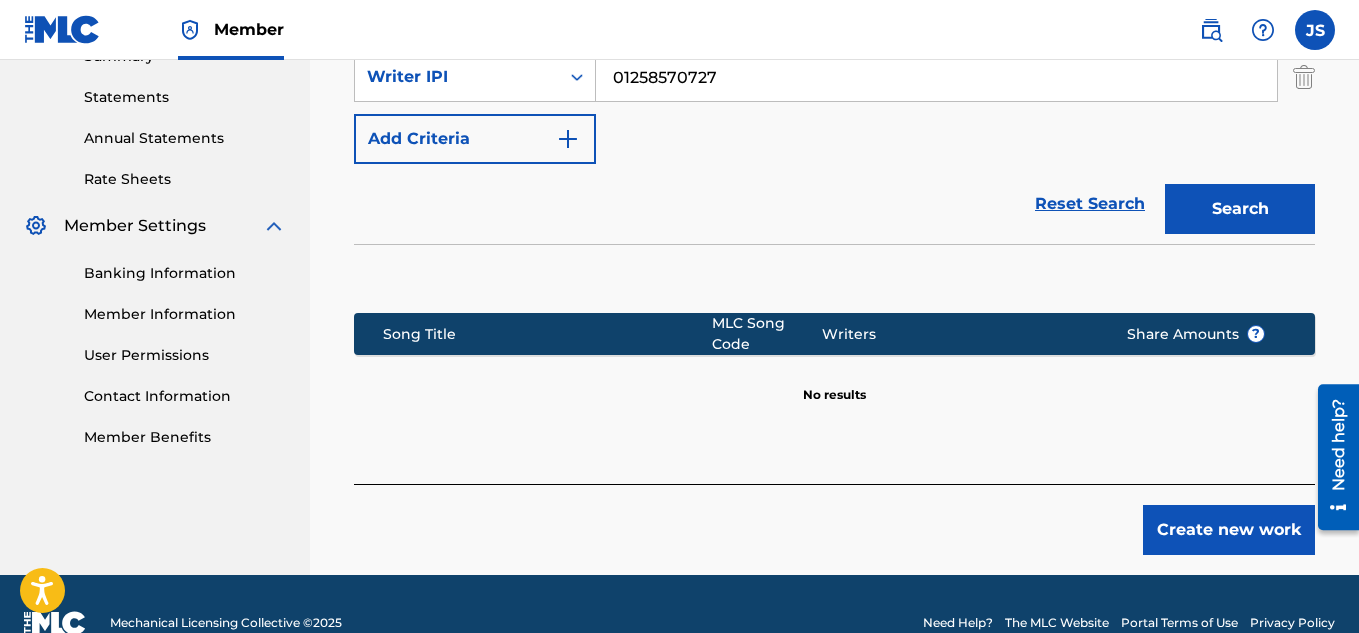 scroll, scrollTop: 710, scrollLeft: 0, axis: vertical 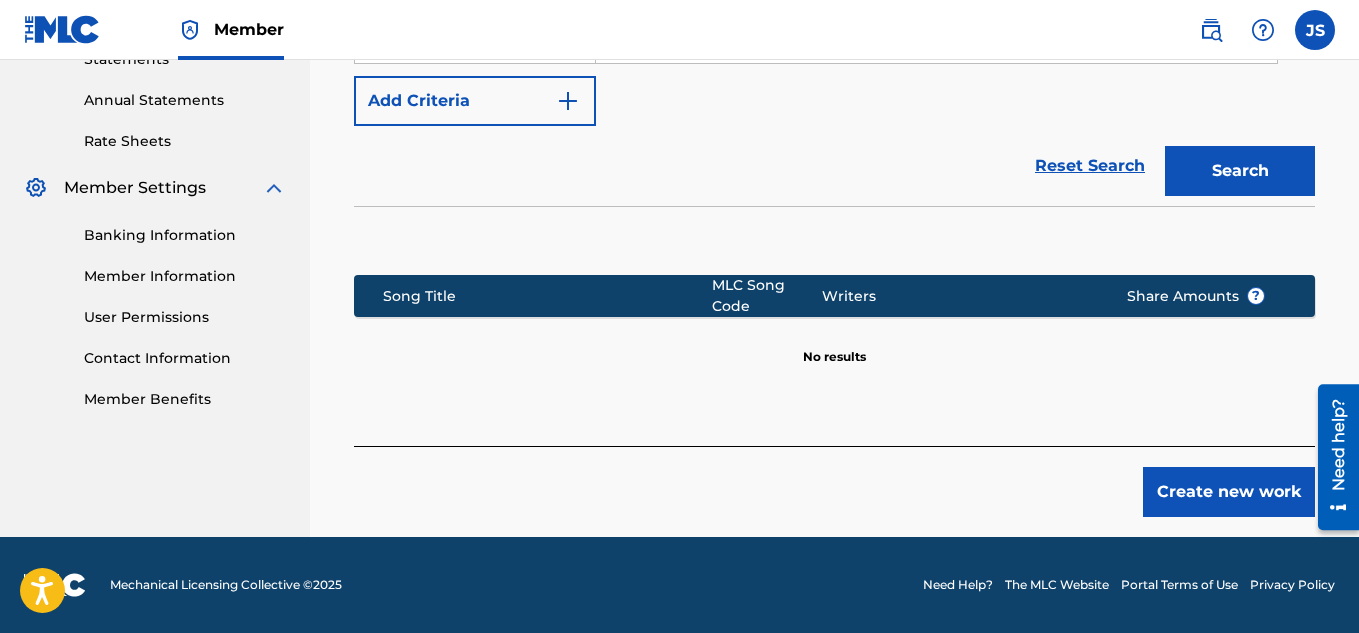 click on "Create new work" at bounding box center [1229, 492] 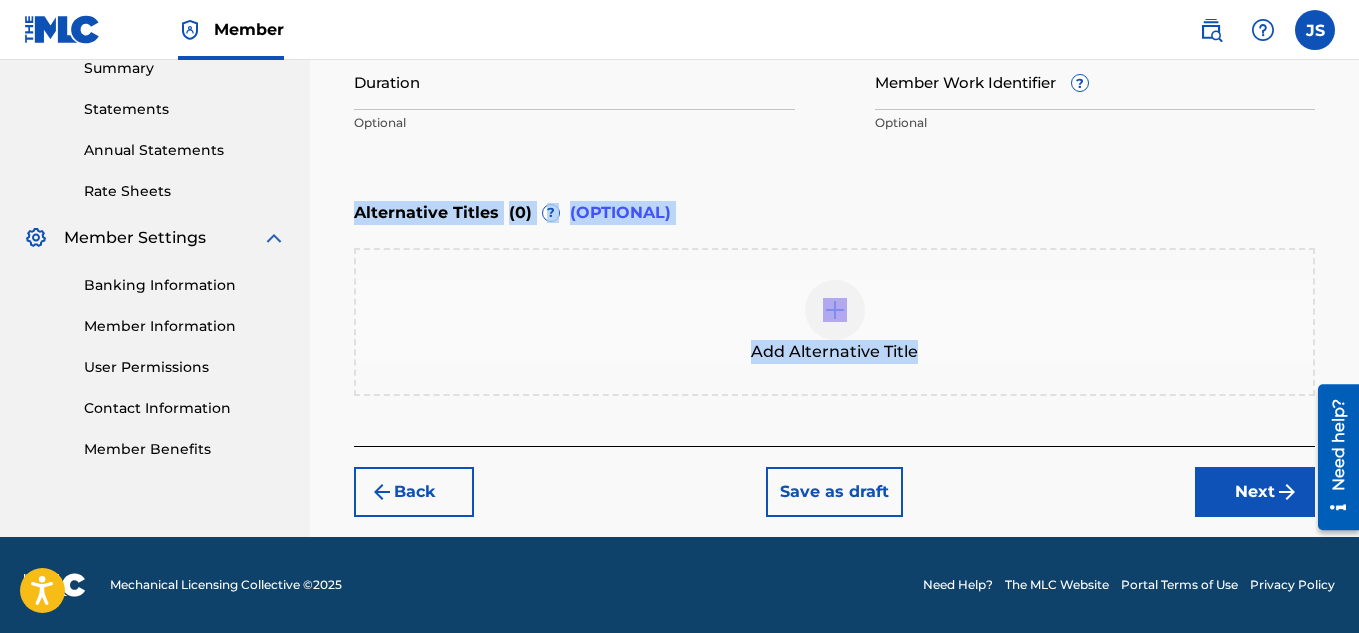 drag, startPoint x: 1358, startPoint y: 359, endPoint x: 1364, endPoint y: 154, distance: 205.08778 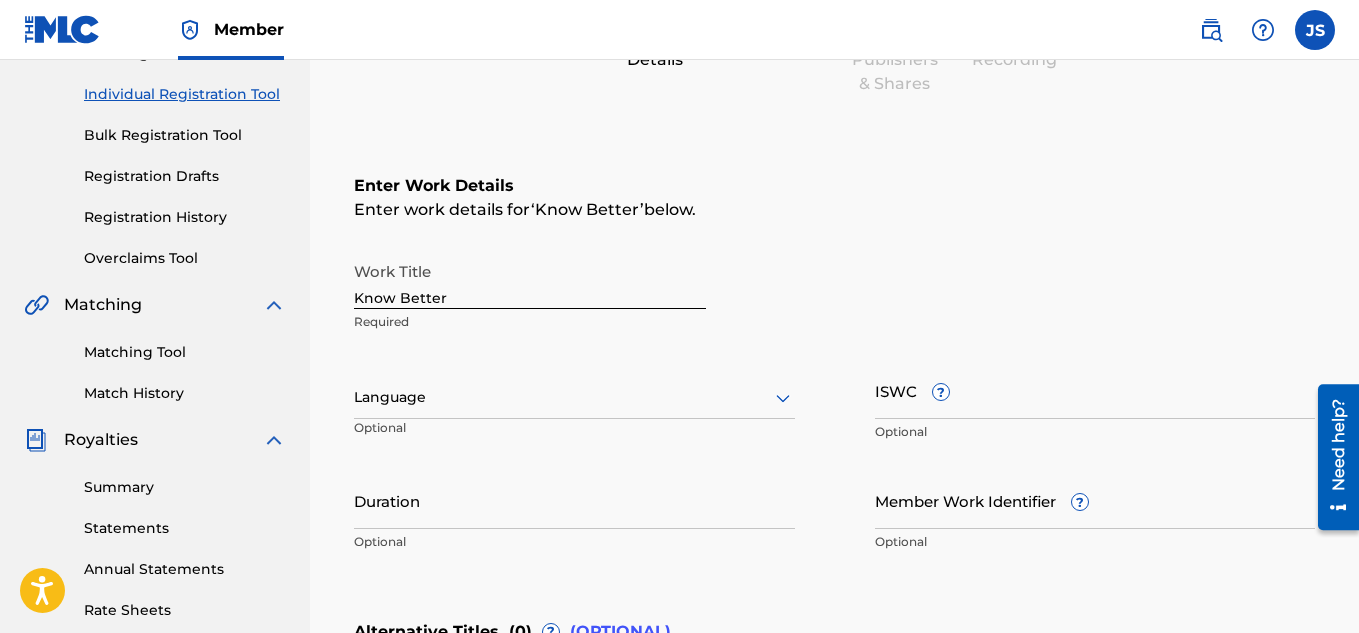 scroll, scrollTop: 200, scrollLeft: 0, axis: vertical 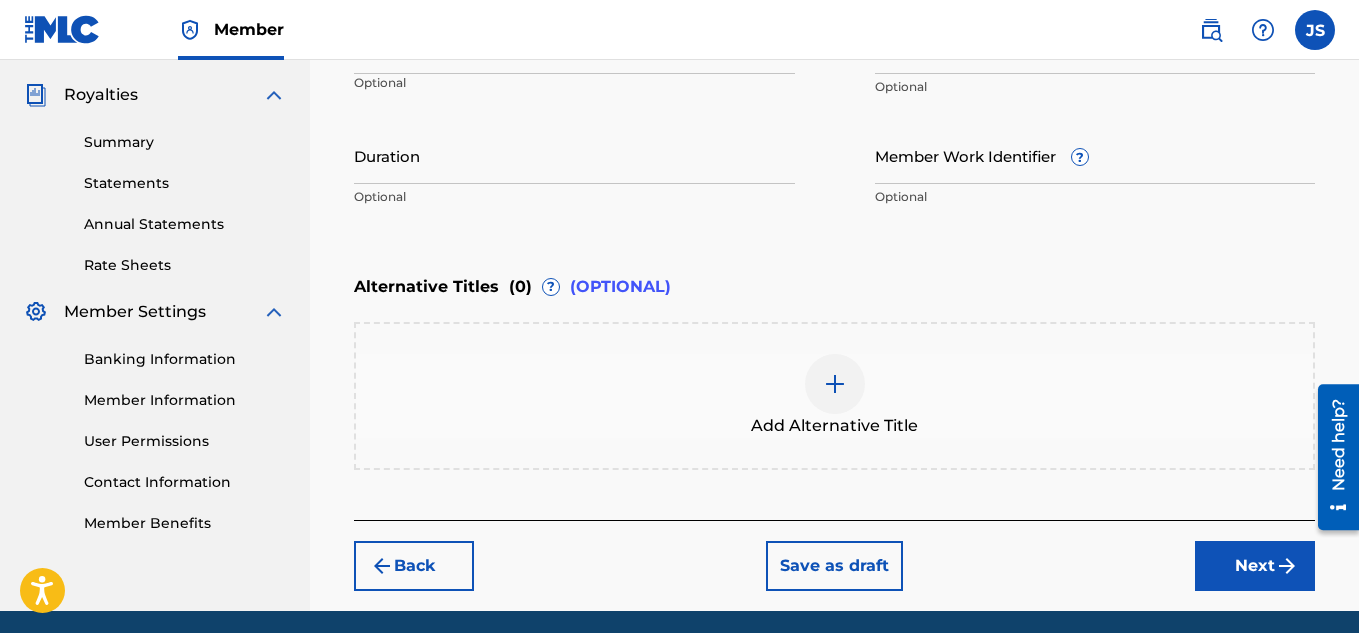 click at bounding box center [835, 384] 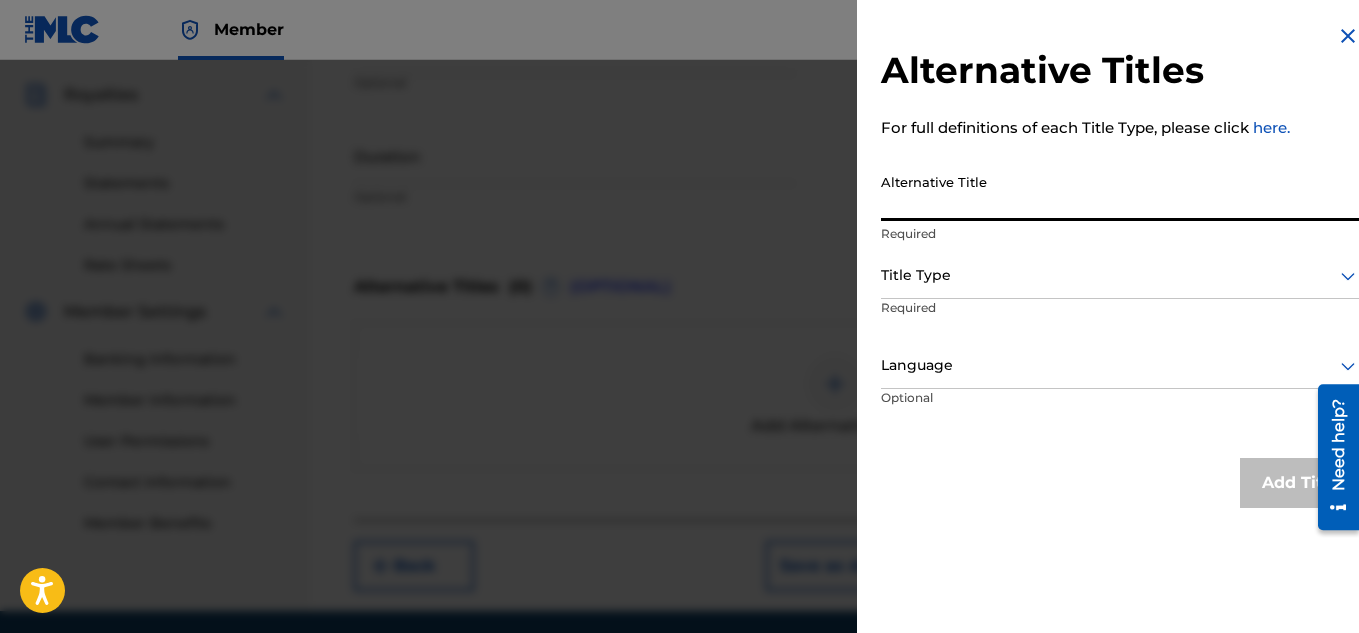 click on "Alternative Title" at bounding box center (1120, 192) 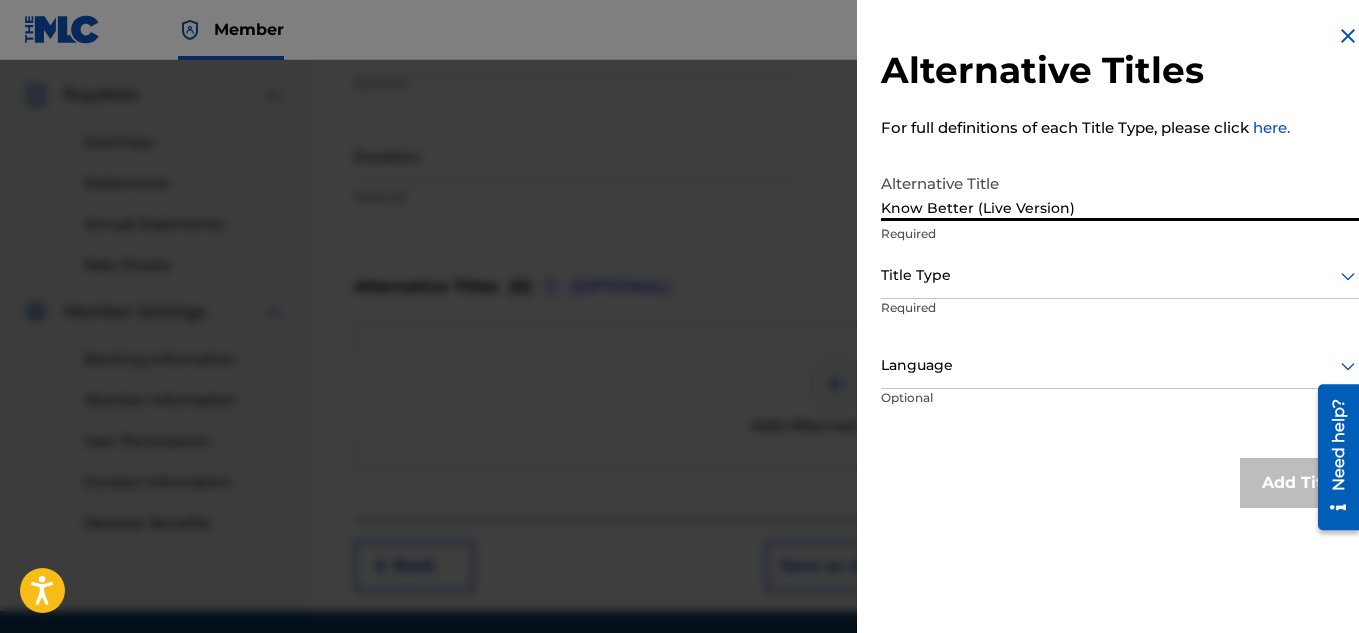 type on "Know Better (Live Version)" 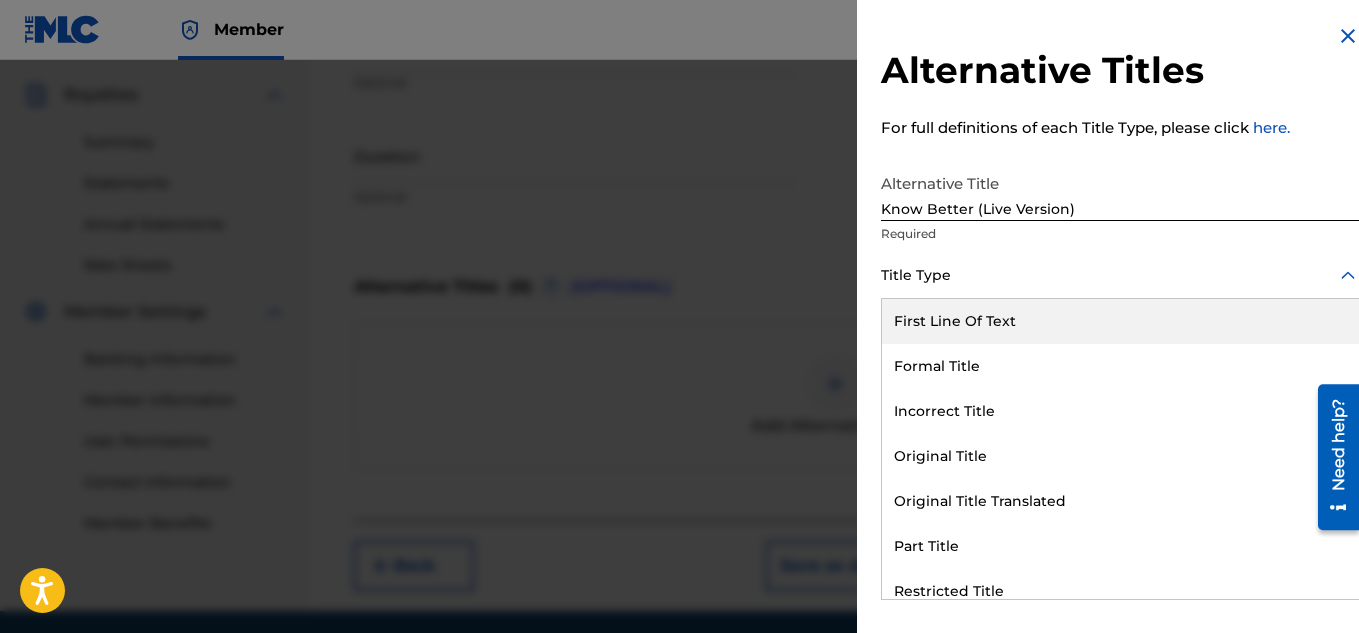 click at bounding box center (1120, 275) 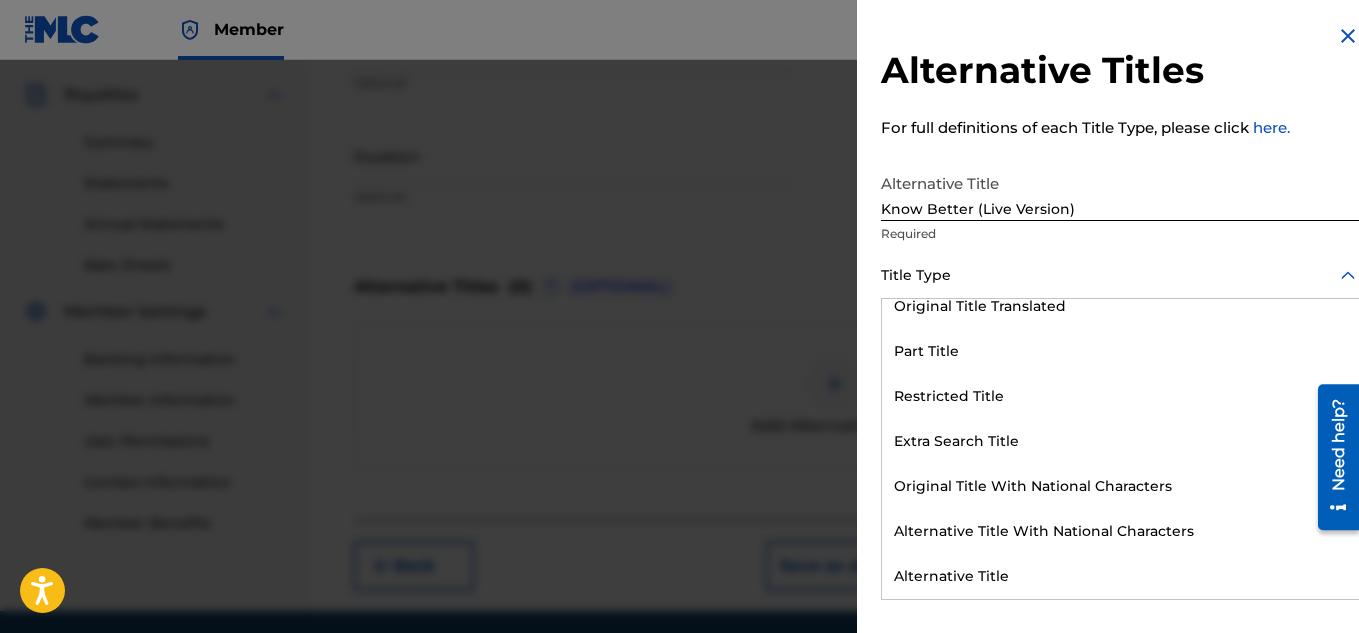 scroll, scrollTop: 188, scrollLeft: 0, axis: vertical 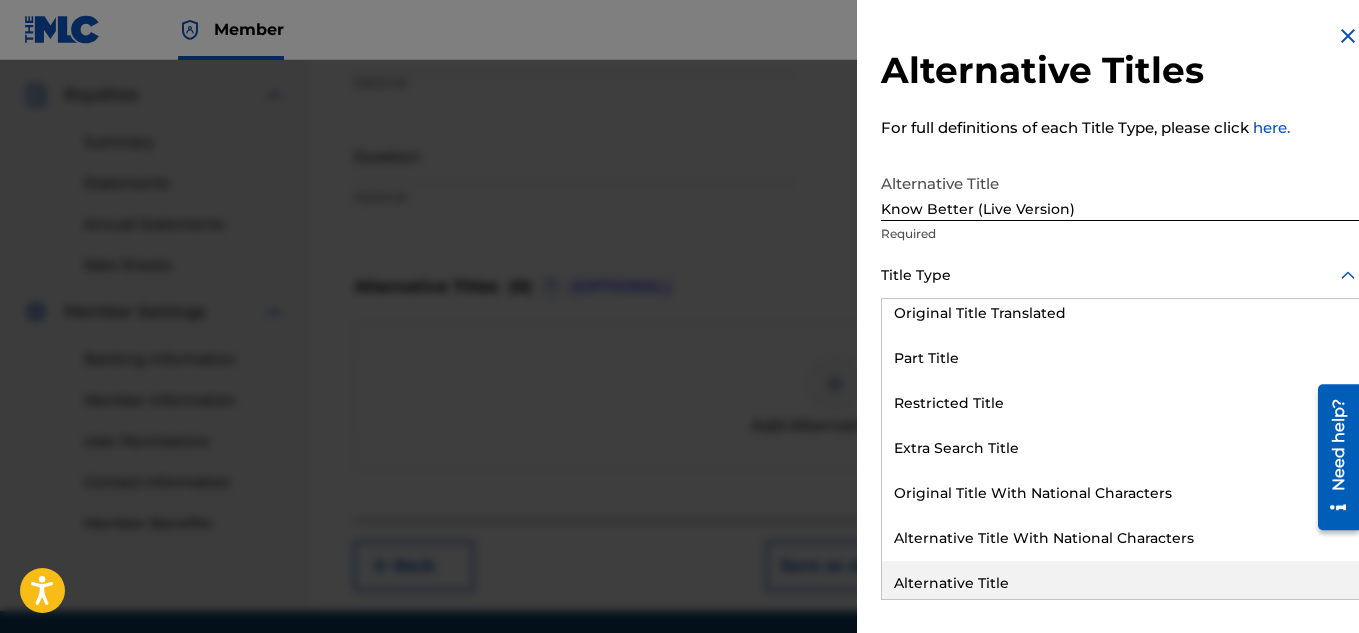 click on "Alternative Title" at bounding box center (1120, 583) 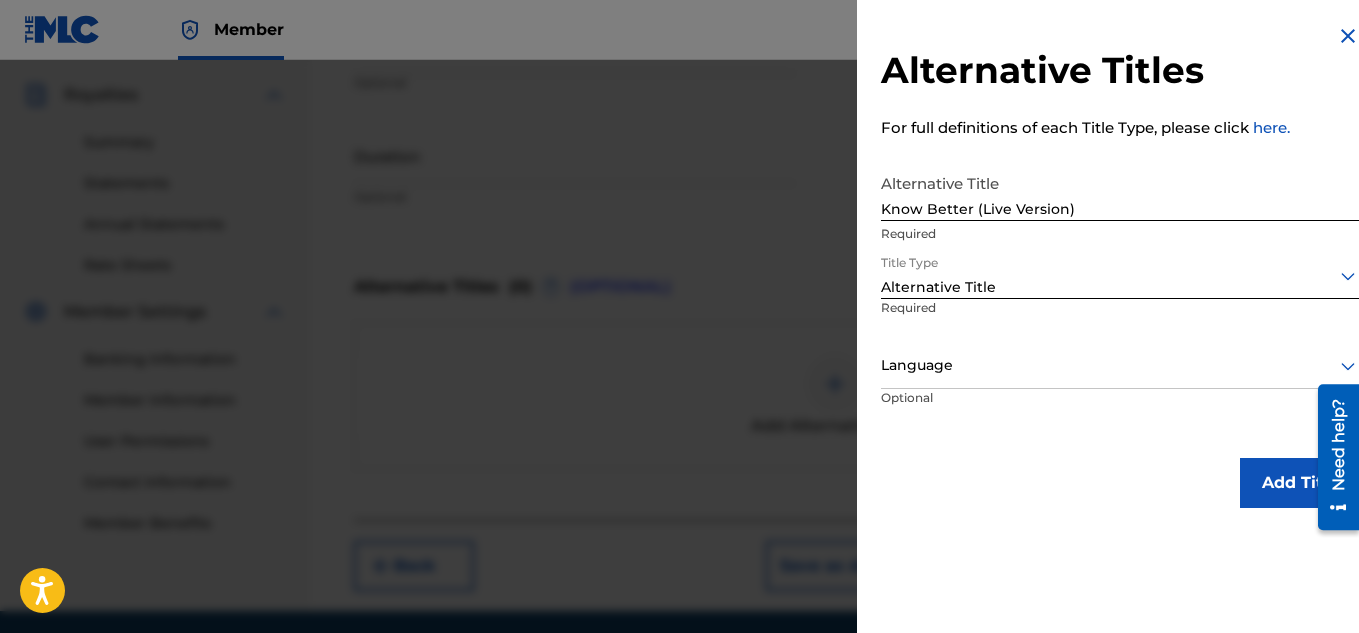 click on "Add Title" at bounding box center [1300, 483] 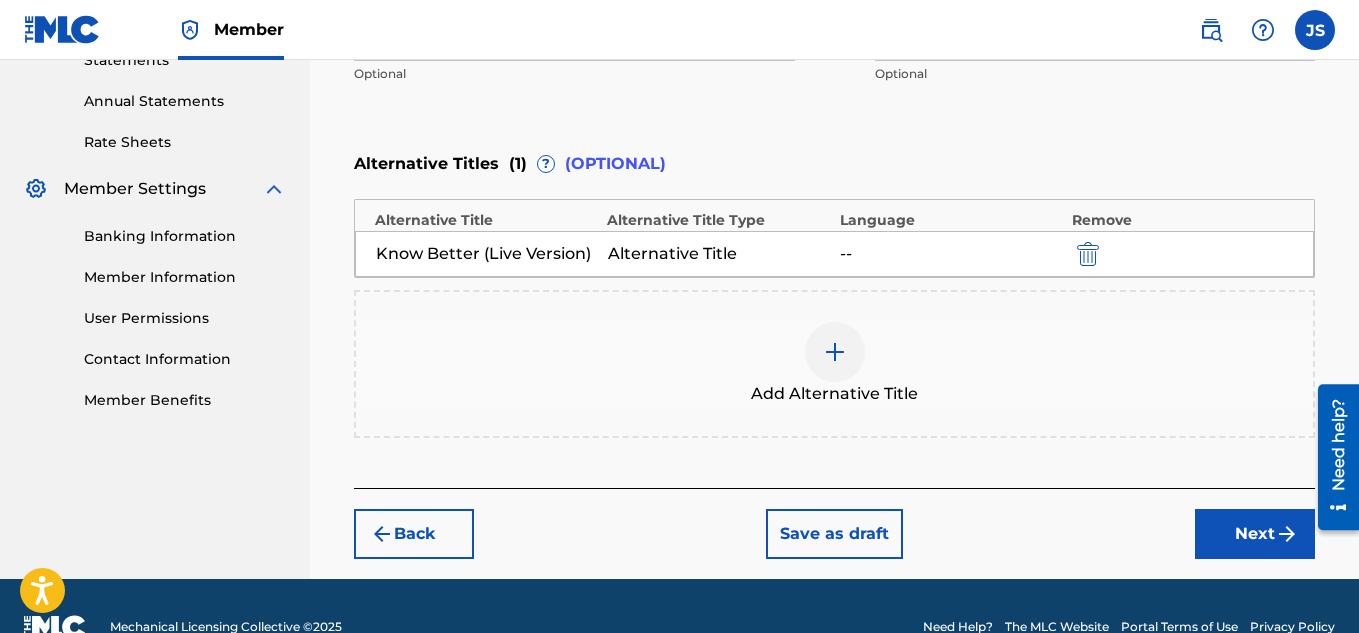 scroll, scrollTop: 751, scrollLeft: 0, axis: vertical 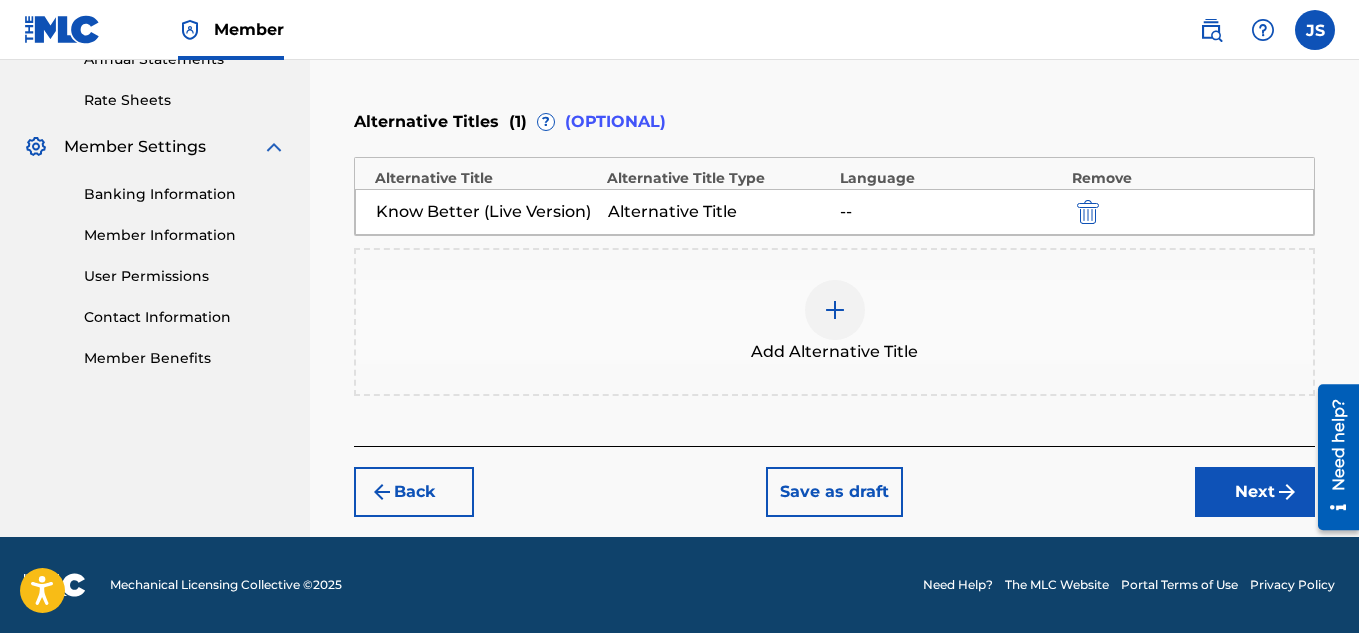 click on "Next" at bounding box center [1255, 492] 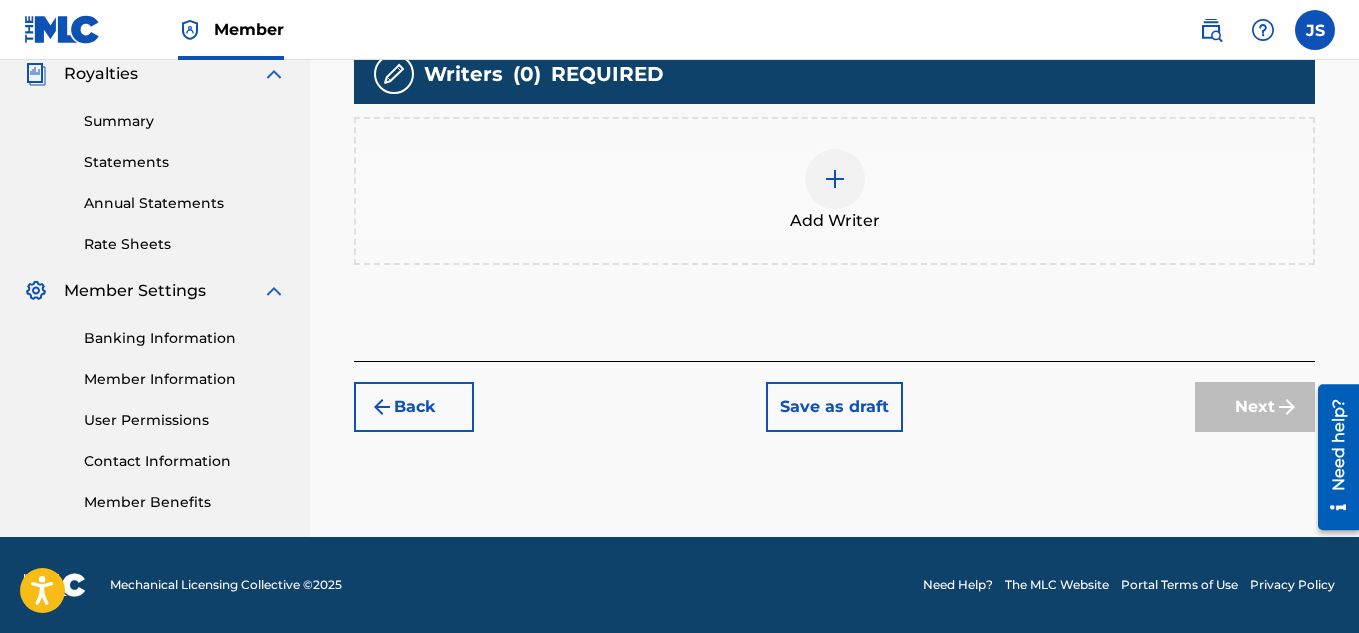 scroll, scrollTop: 90, scrollLeft: 0, axis: vertical 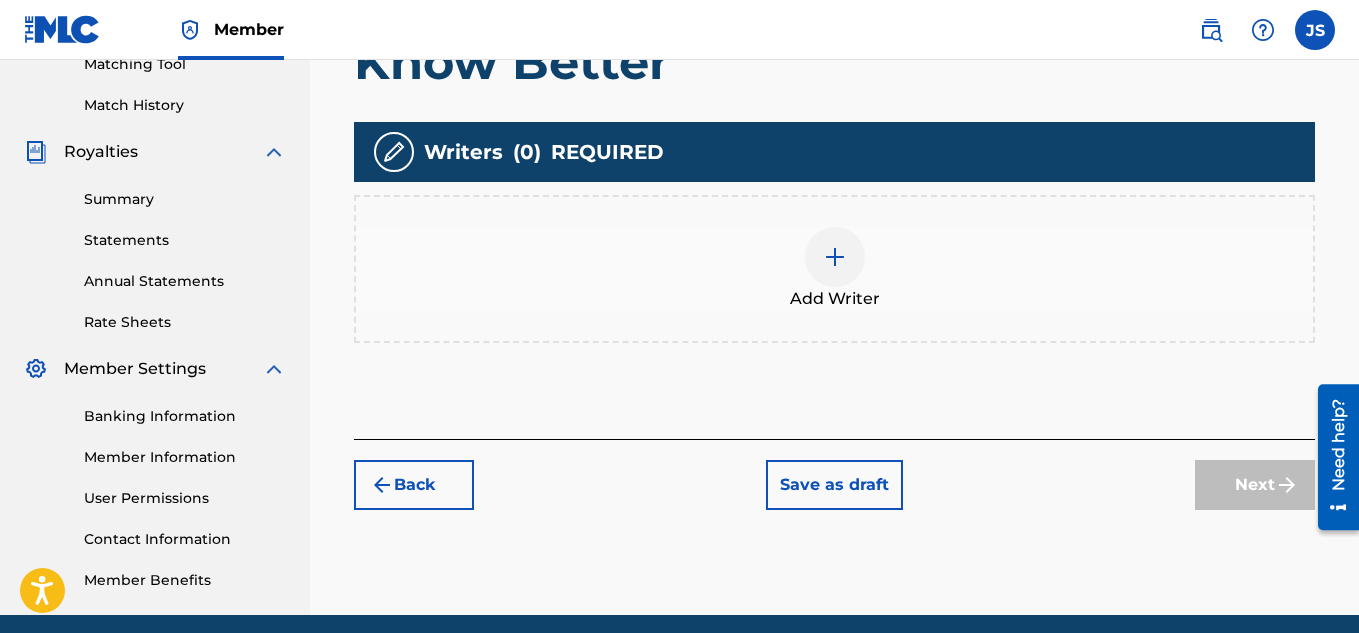 click at bounding box center (835, 257) 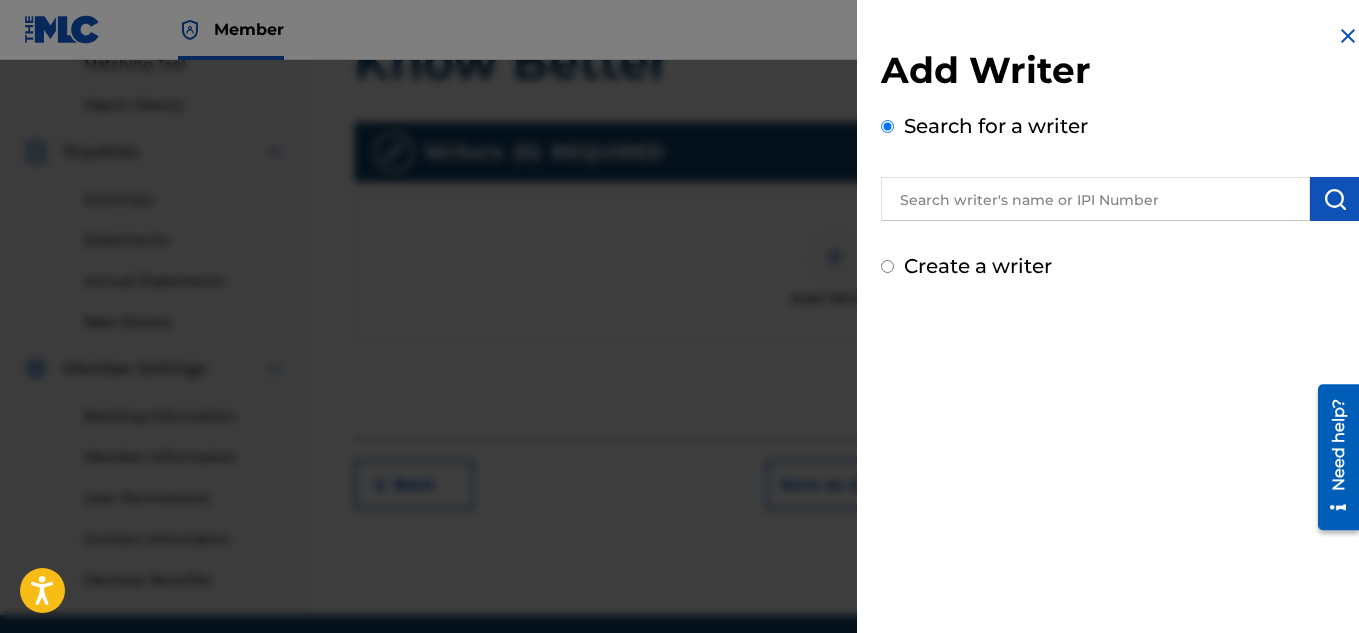 click at bounding box center [1095, 199] 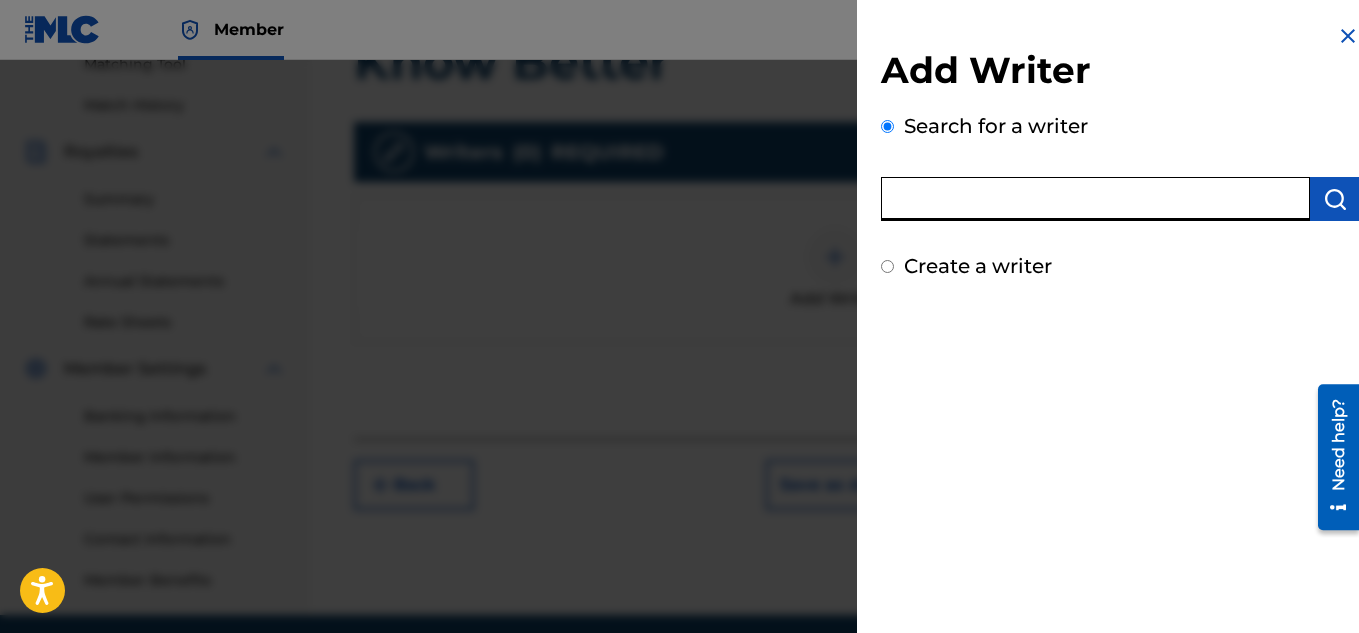 click at bounding box center (1095, 199) 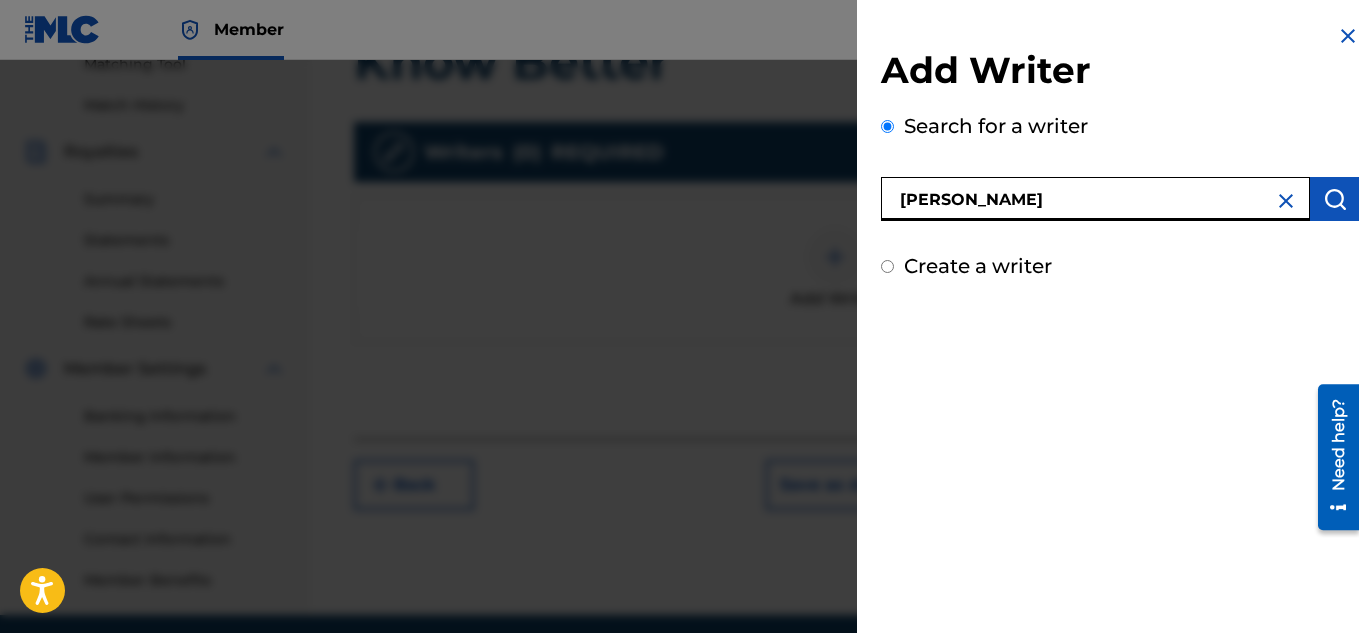 type on "[PERSON_NAME]" 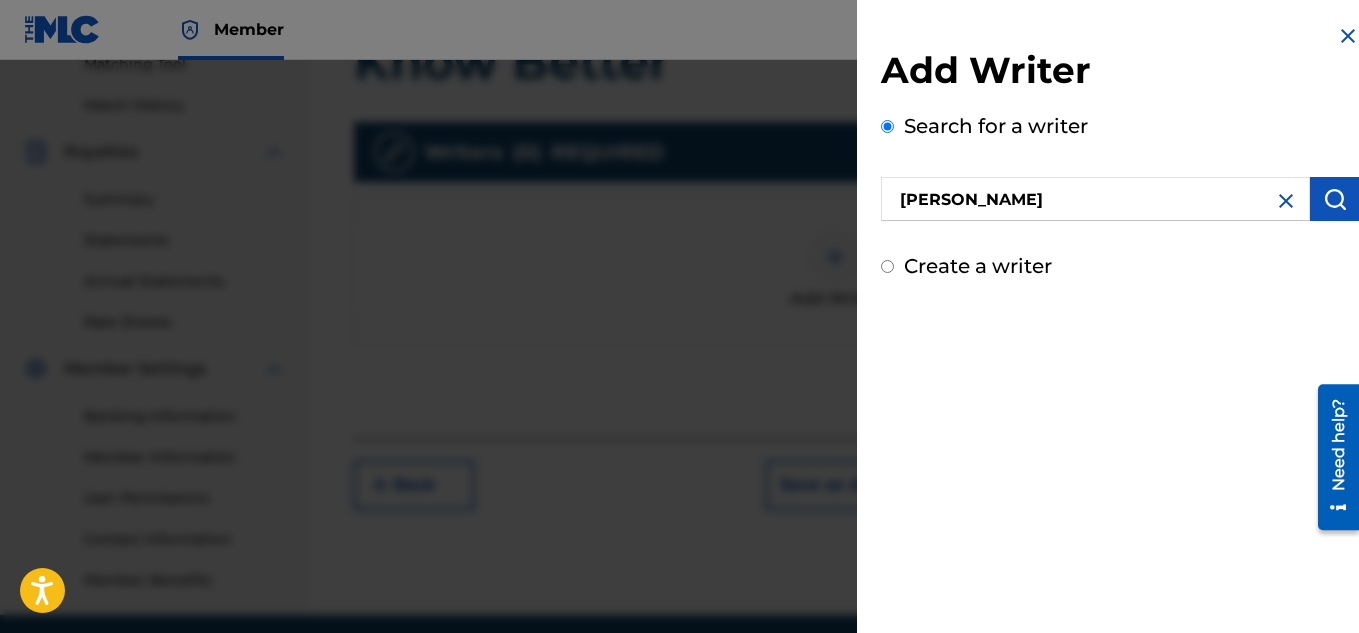click at bounding box center (1335, 199) 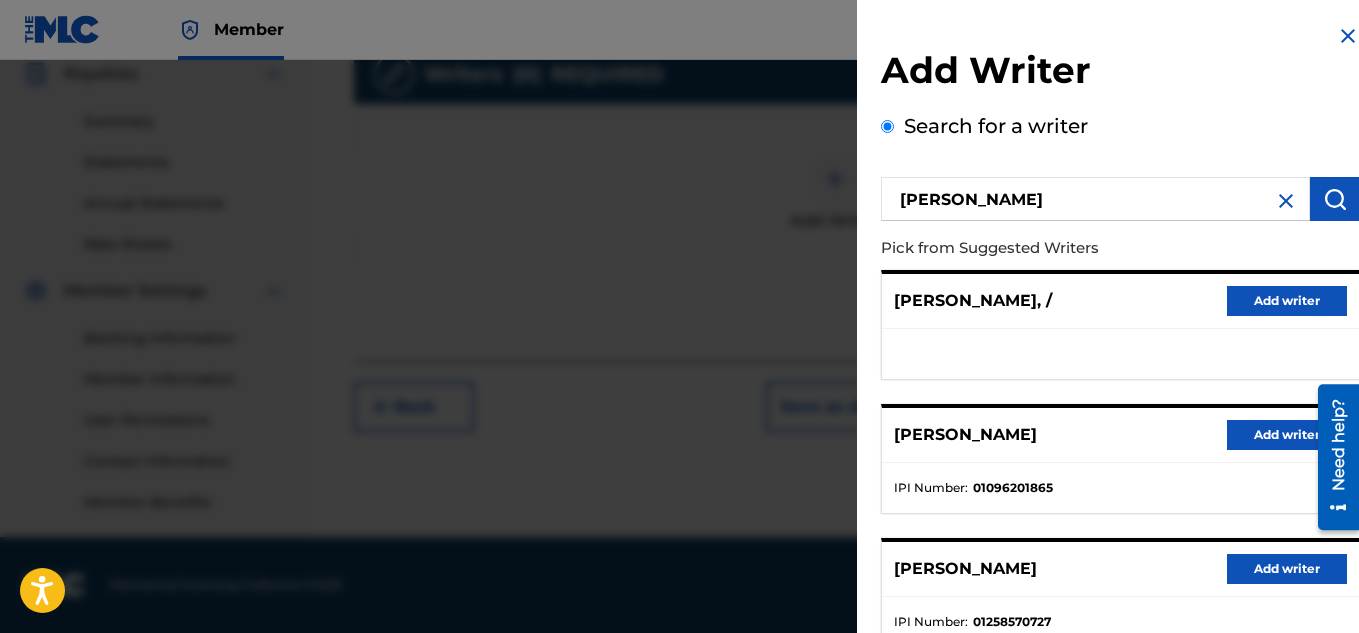 scroll, scrollTop: 536, scrollLeft: 0, axis: vertical 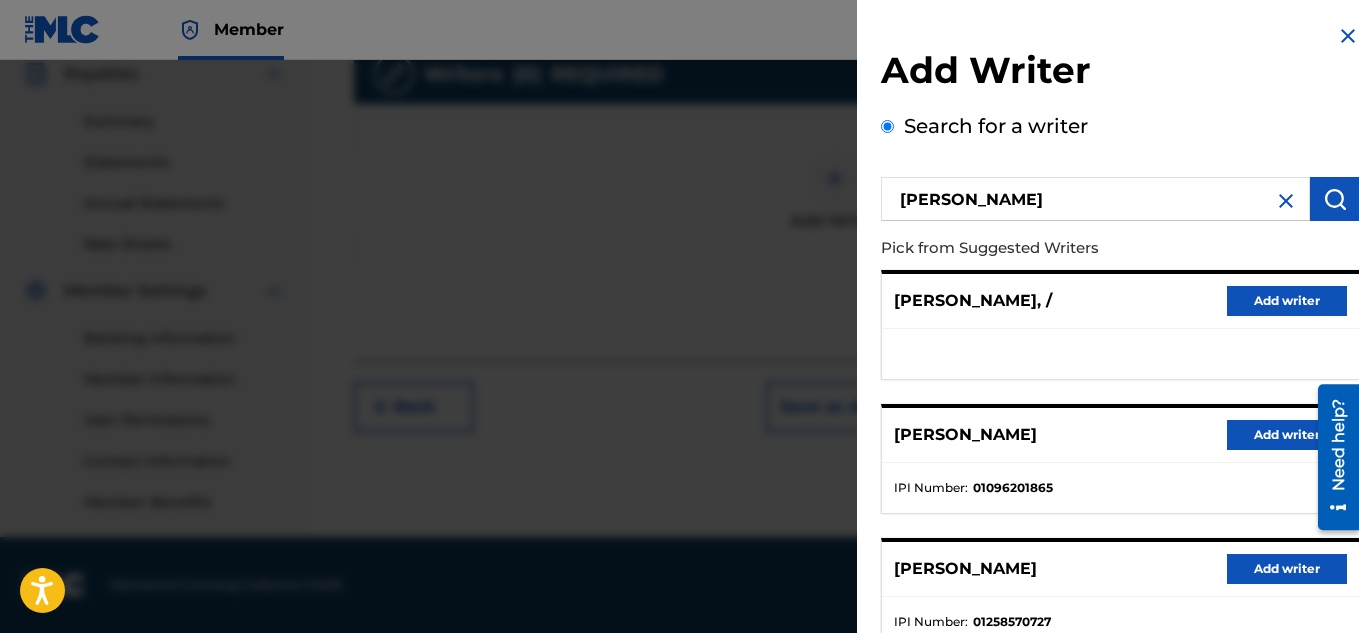 type 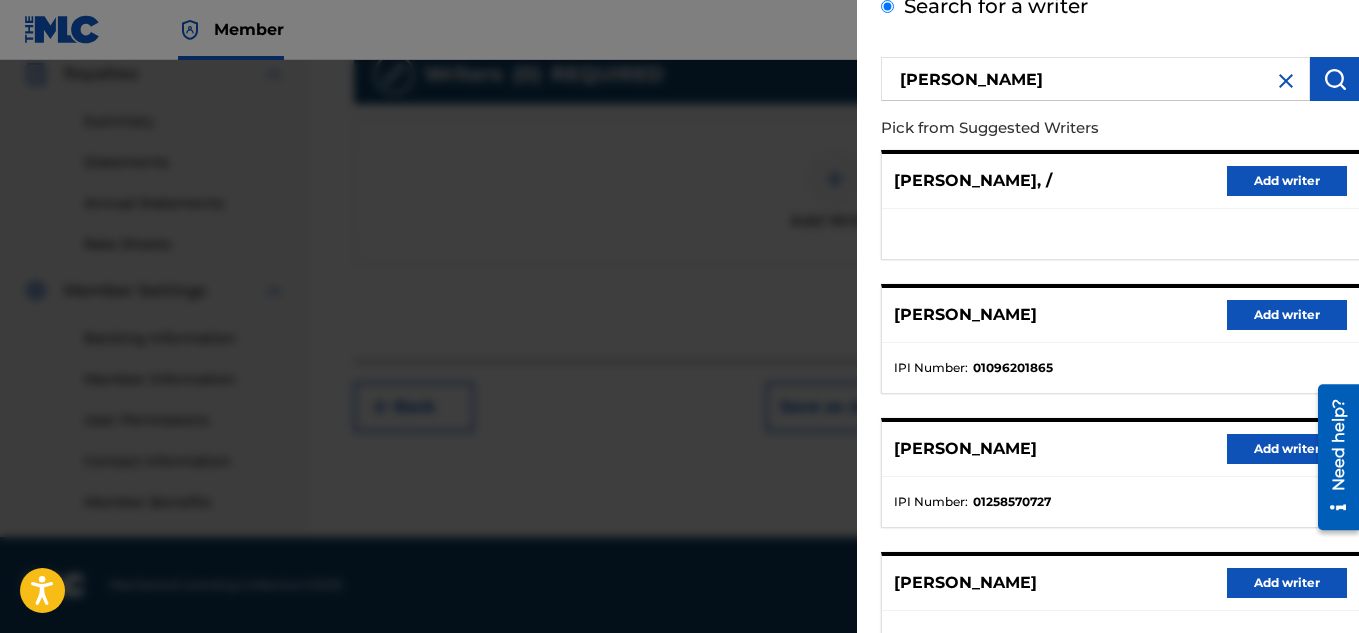 scroll, scrollTop: 160, scrollLeft: 0, axis: vertical 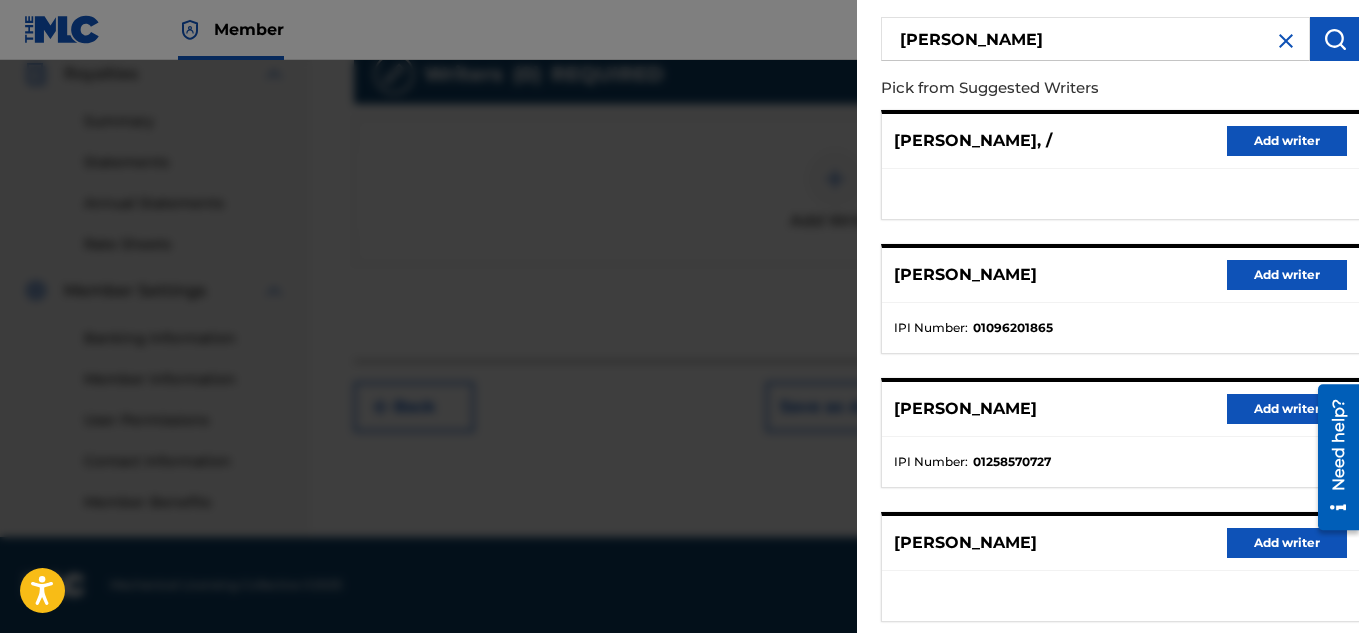click on "Add writer" at bounding box center (1287, 409) 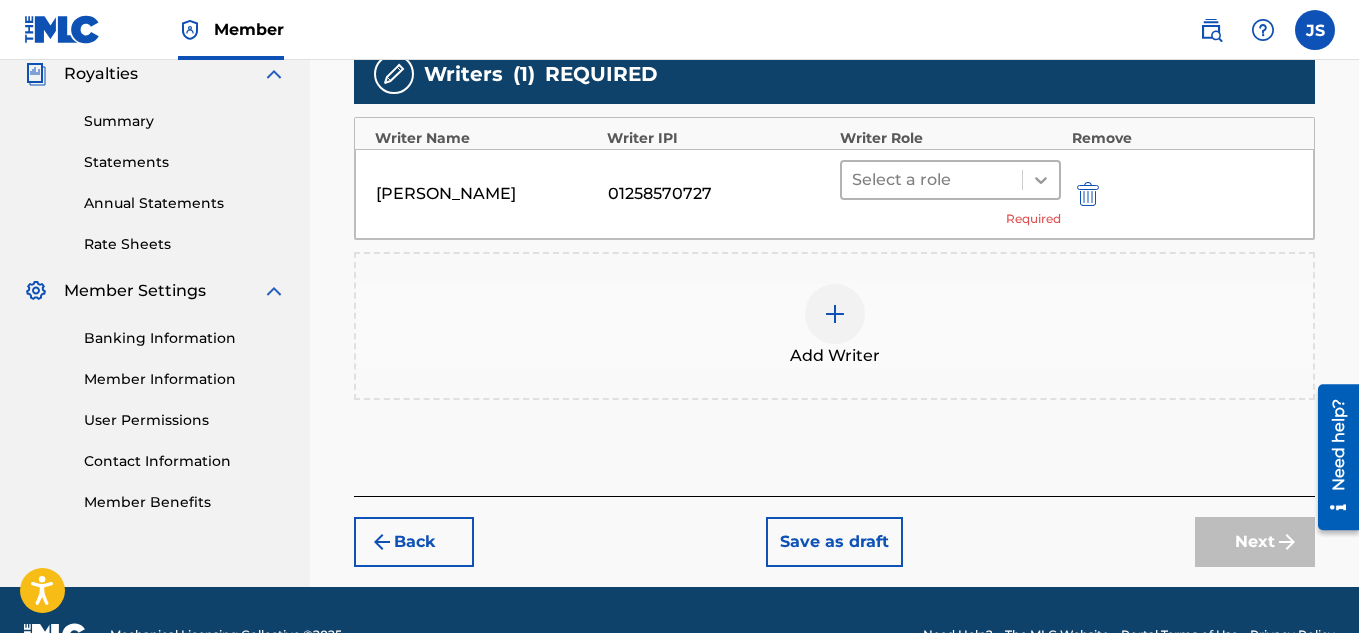 click 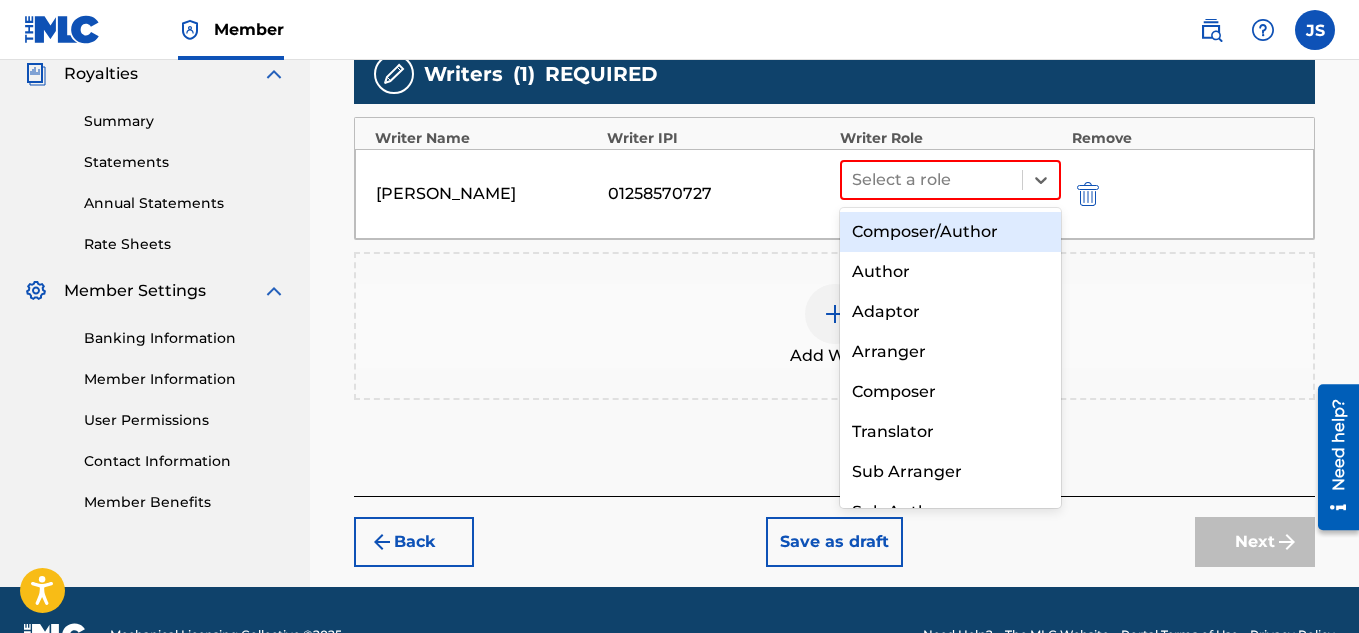 click on "Composer/Author" at bounding box center [951, 232] 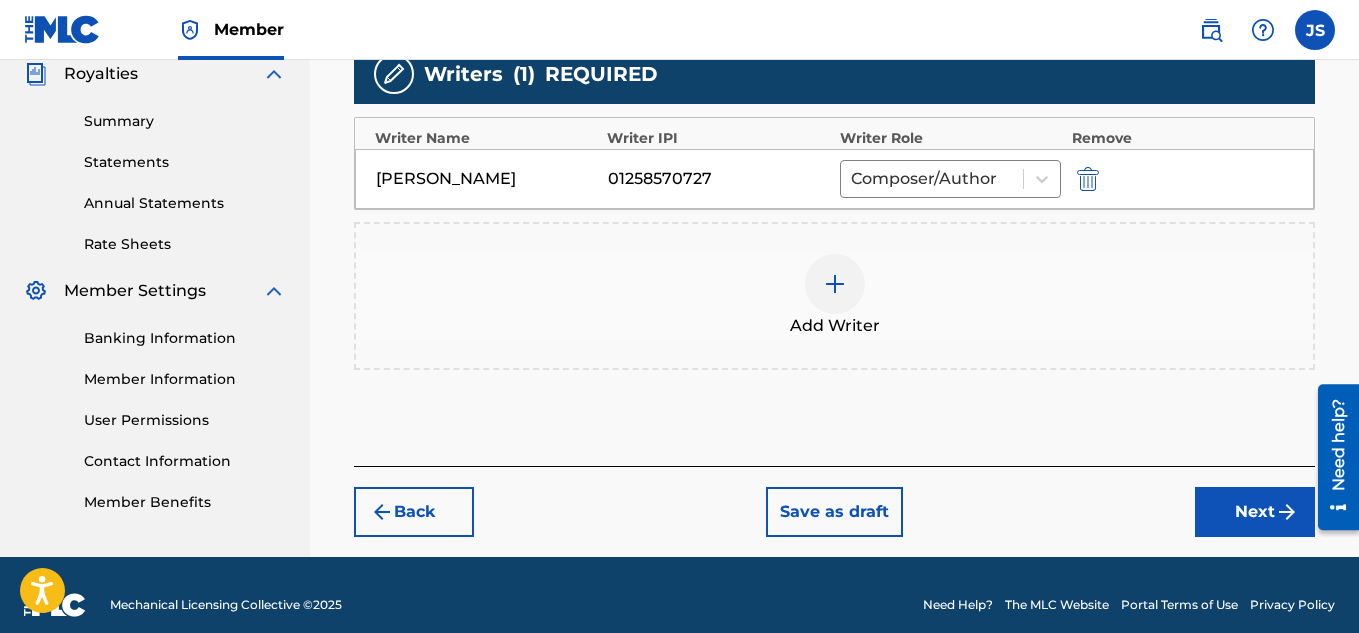 click on "Next" at bounding box center [1255, 512] 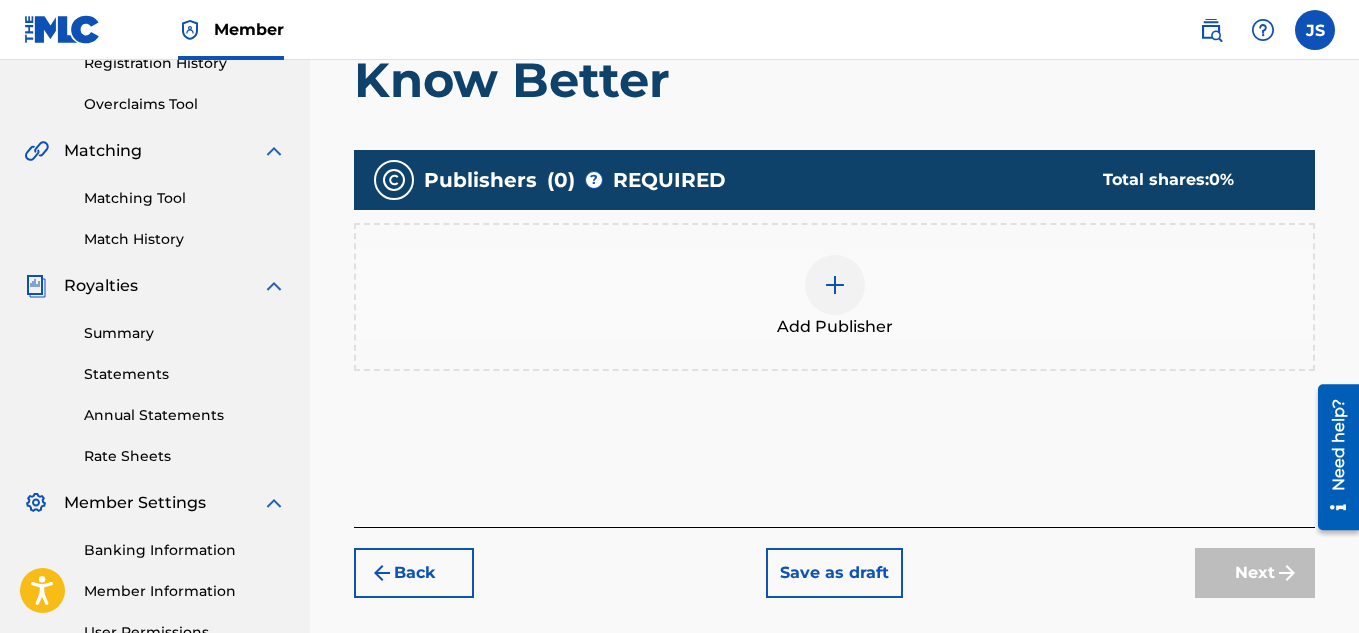 scroll, scrollTop: 430, scrollLeft: 0, axis: vertical 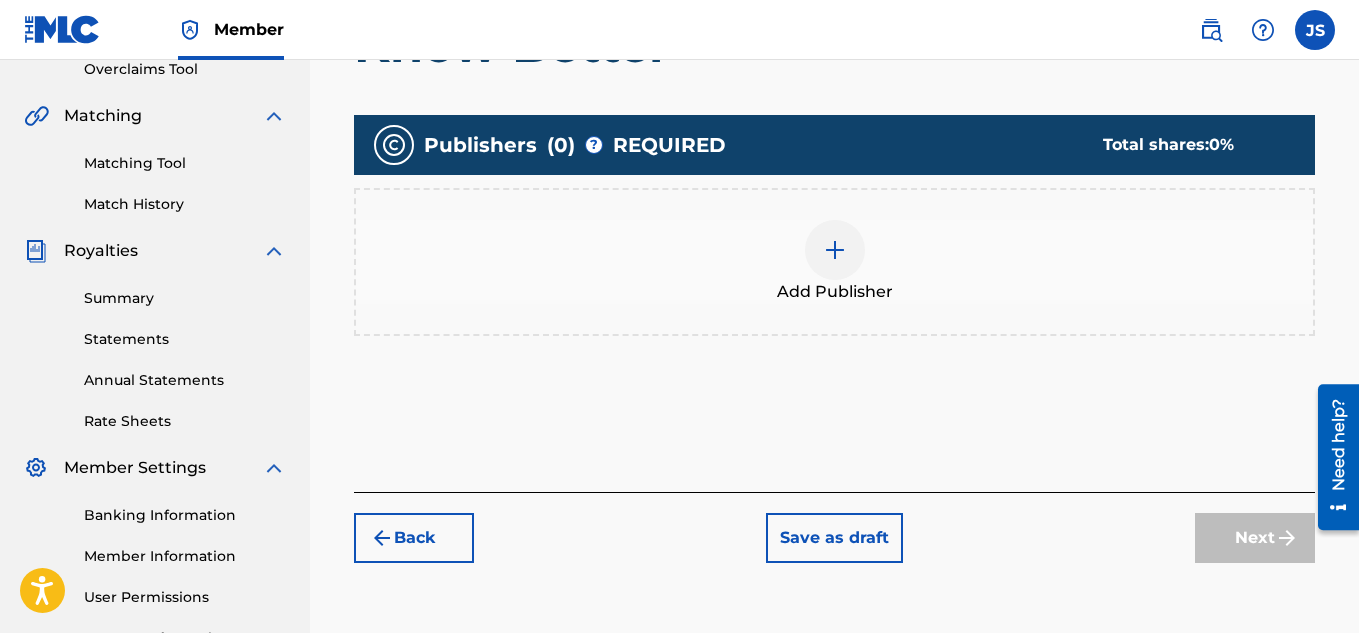 click at bounding box center (835, 250) 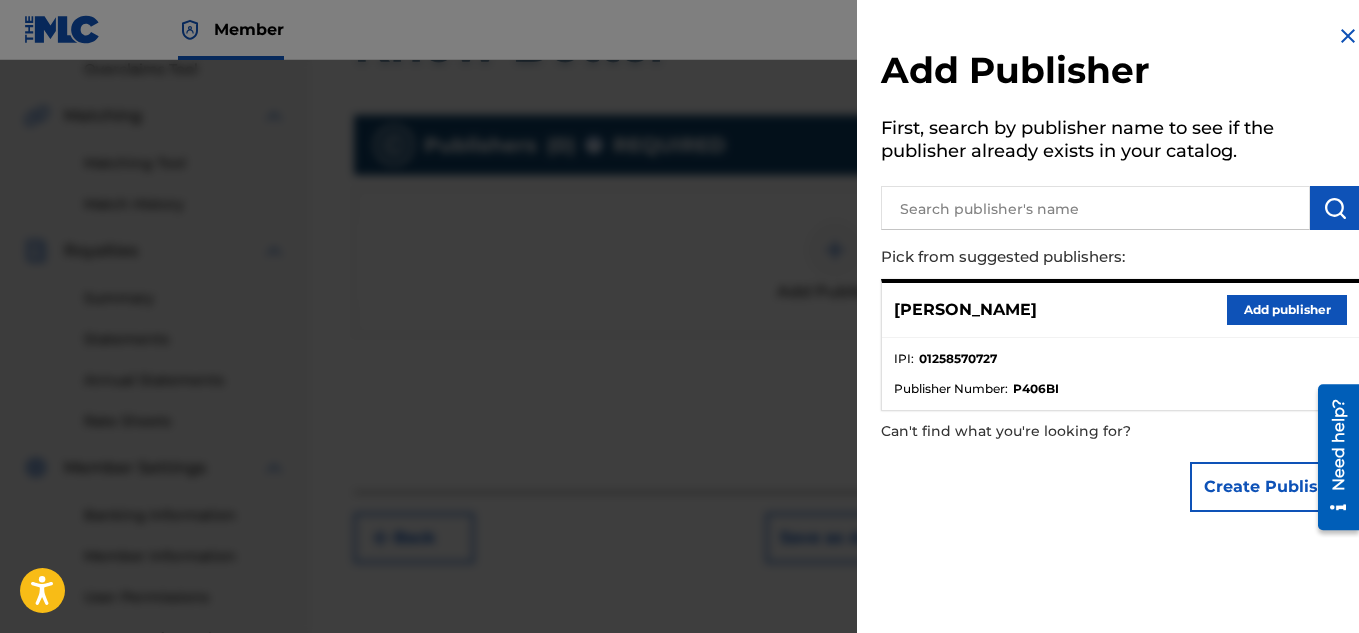click on "Add publisher" at bounding box center (1287, 310) 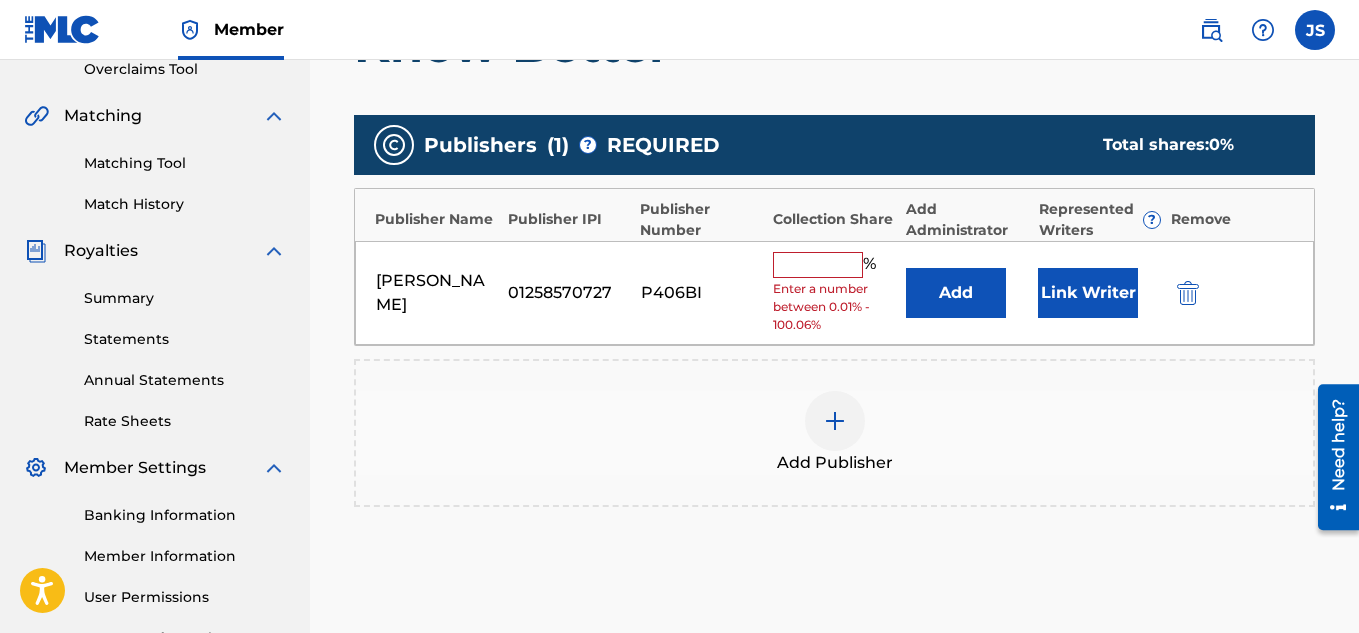 click at bounding box center [818, 265] 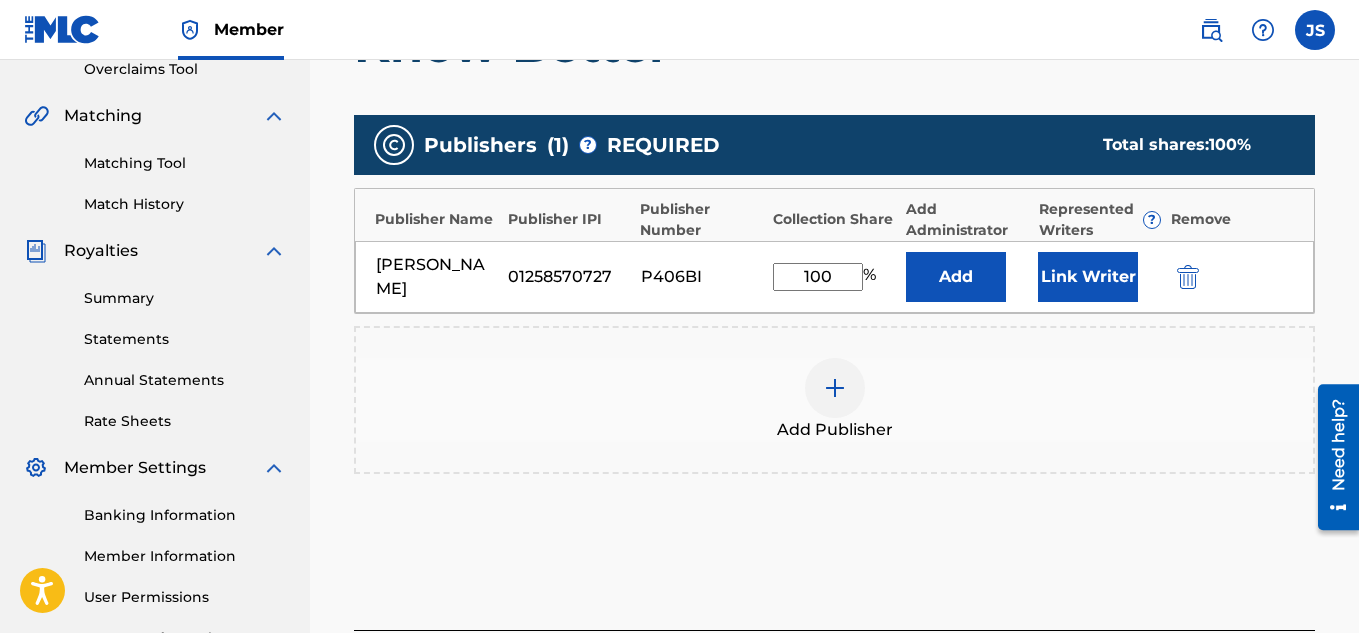 click on "Link Writer" at bounding box center (1088, 277) 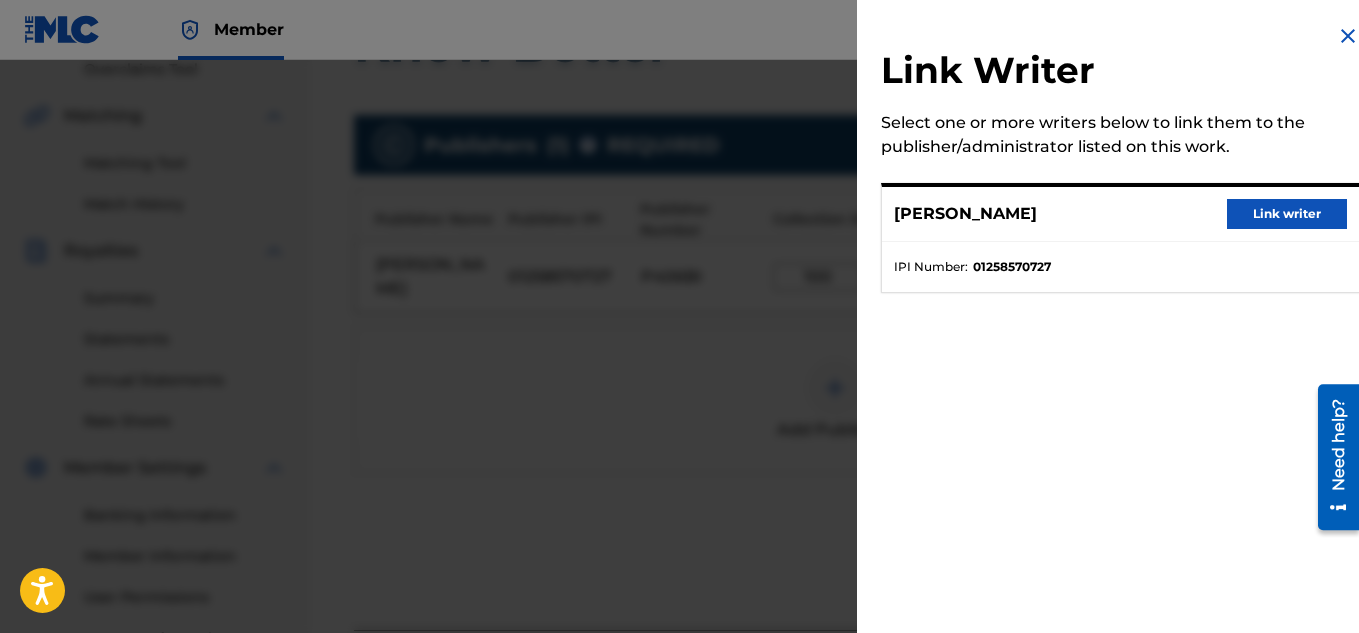 click on "Link writer" at bounding box center (1287, 214) 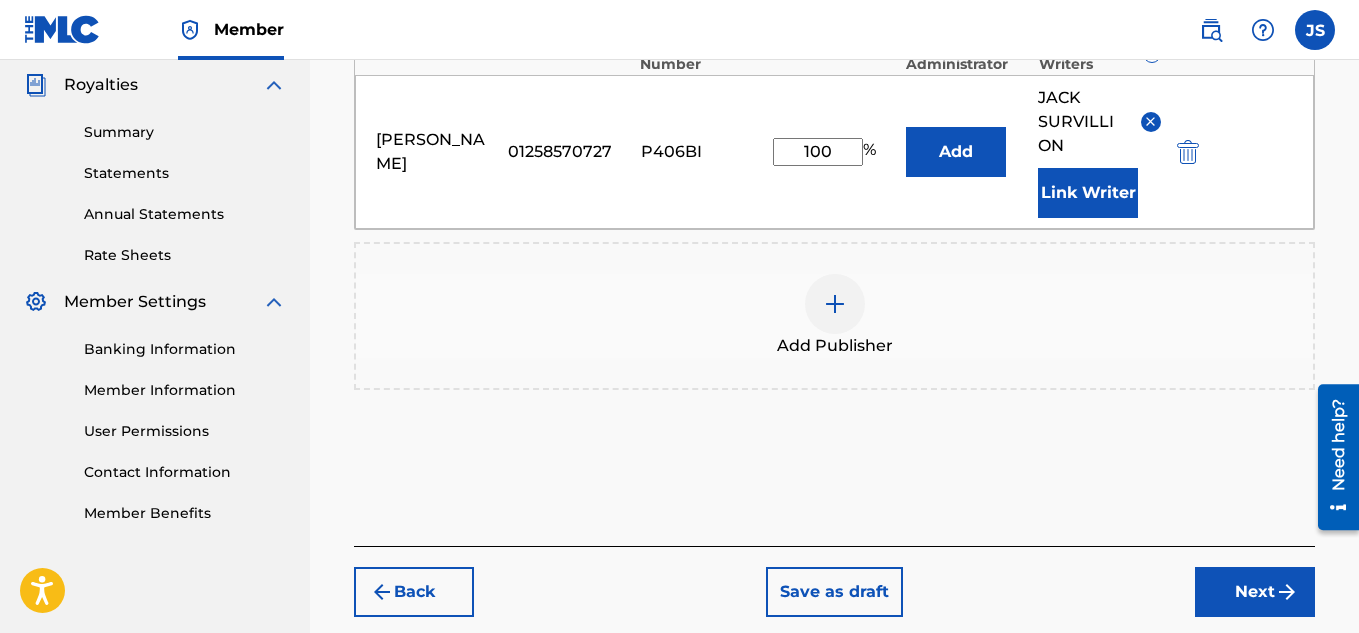 scroll, scrollTop: 625, scrollLeft: 0, axis: vertical 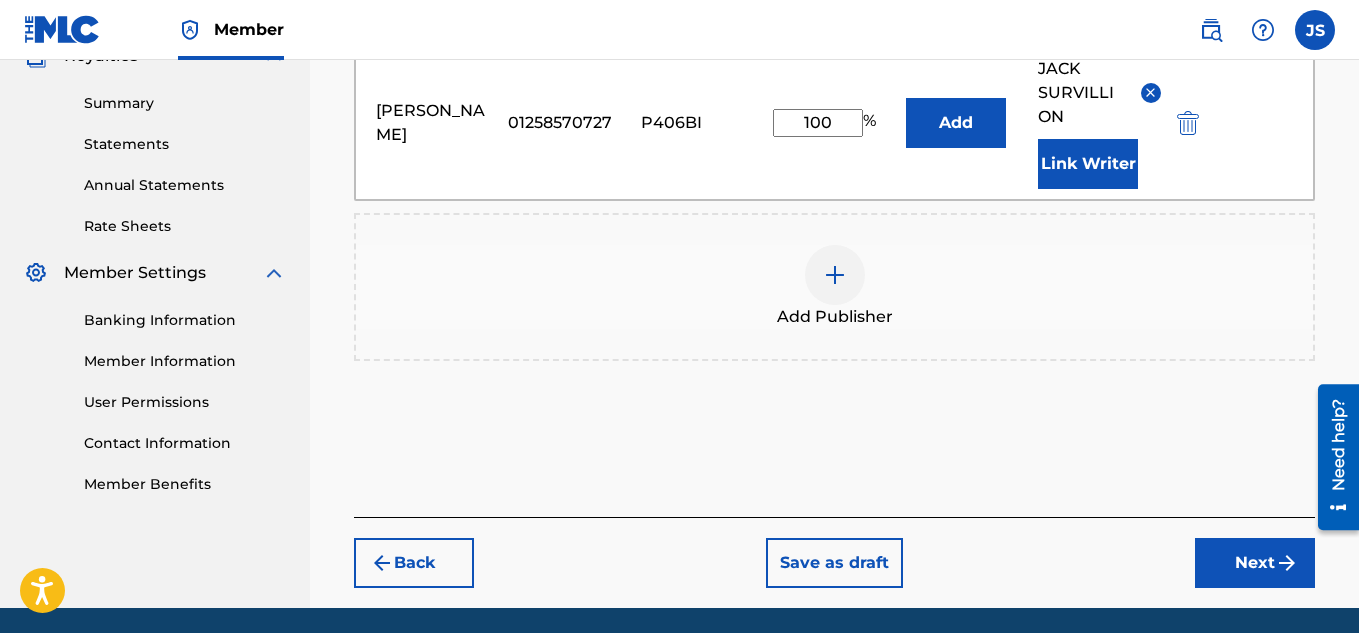 click on "Next" at bounding box center [1255, 563] 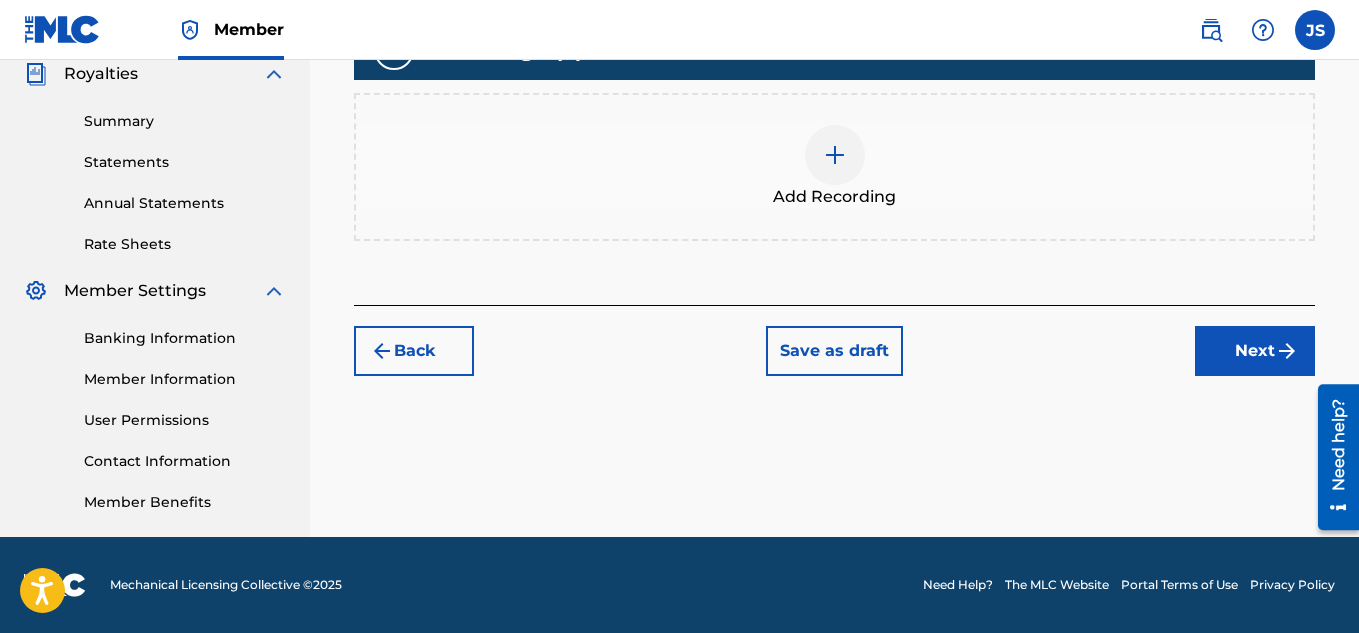 scroll, scrollTop: 90, scrollLeft: 0, axis: vertical 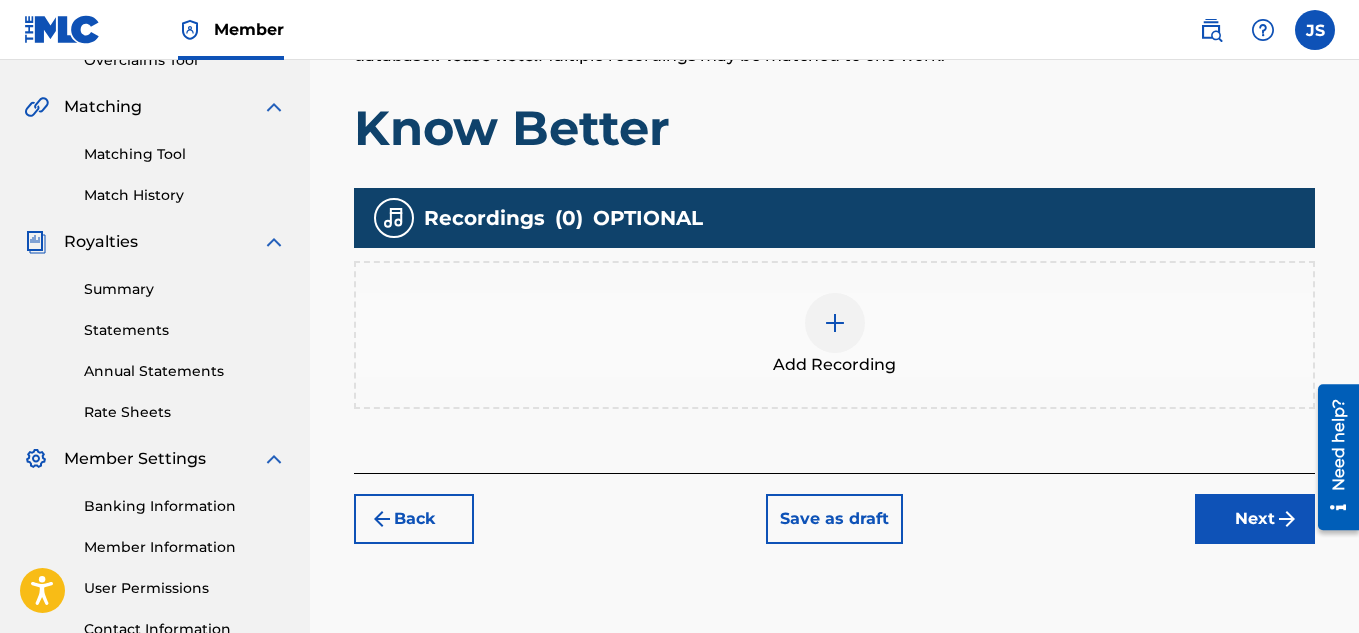 click at bounding box center (835, 323) 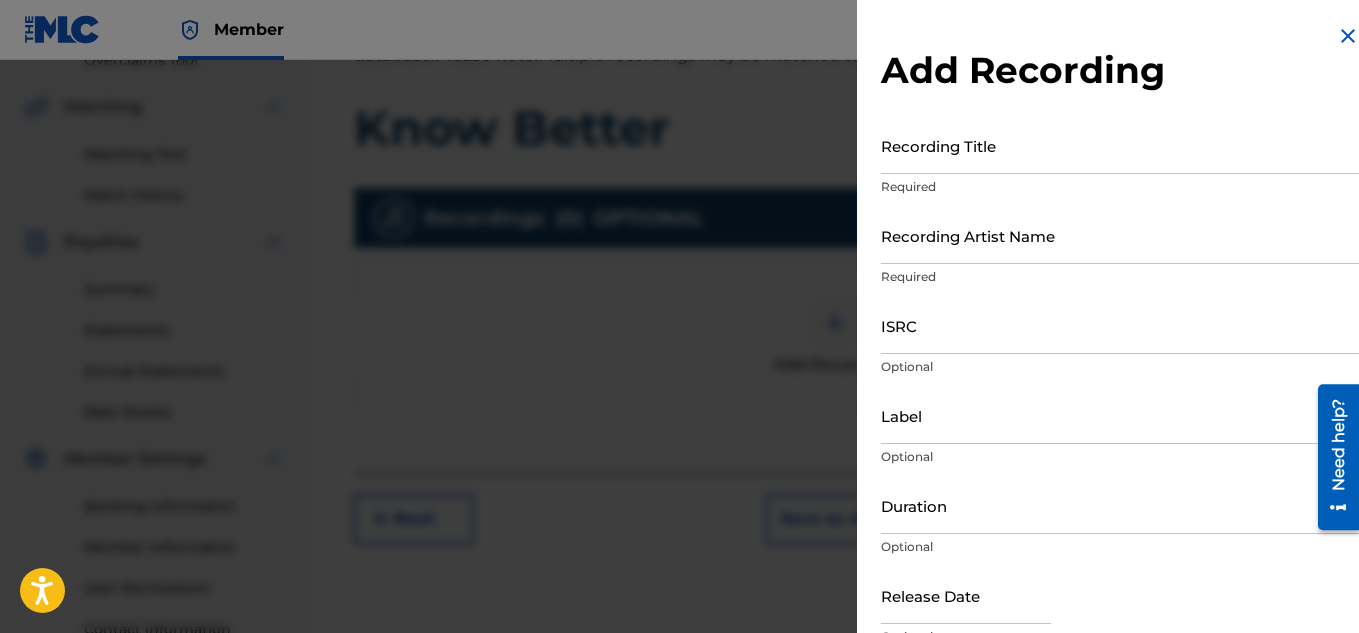 click on "ISRC" at bounding box center (1120, 325) 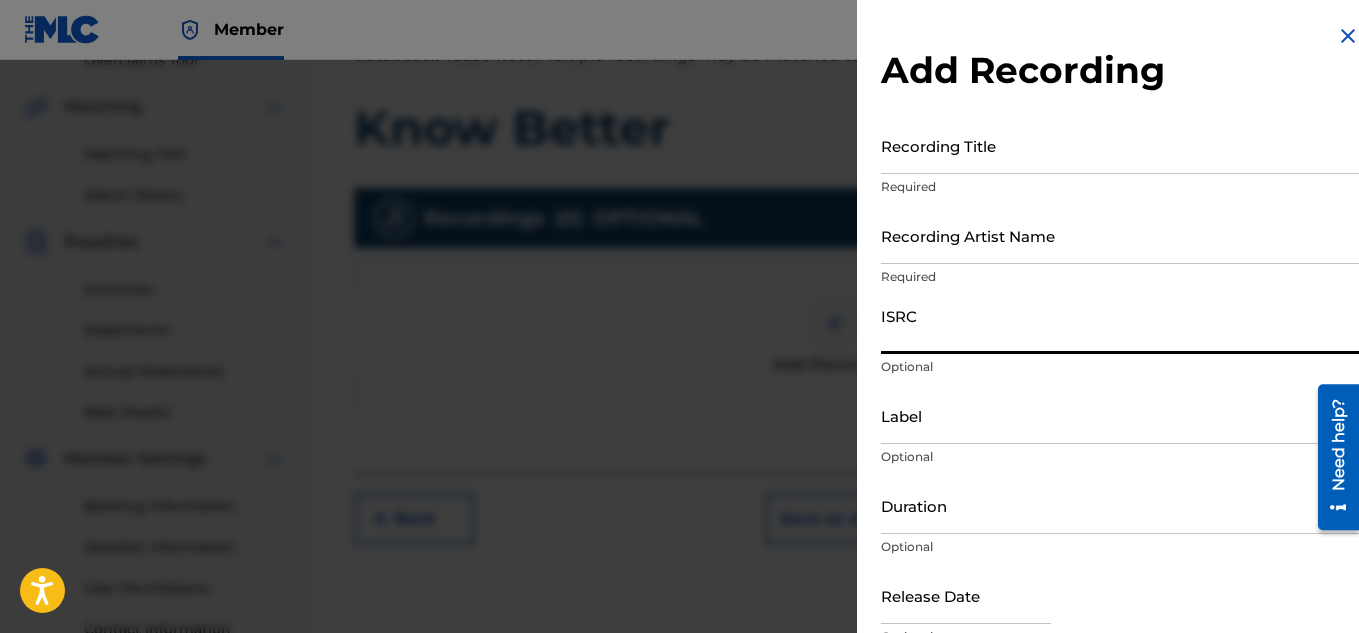 paste on "QZNMU2575537" 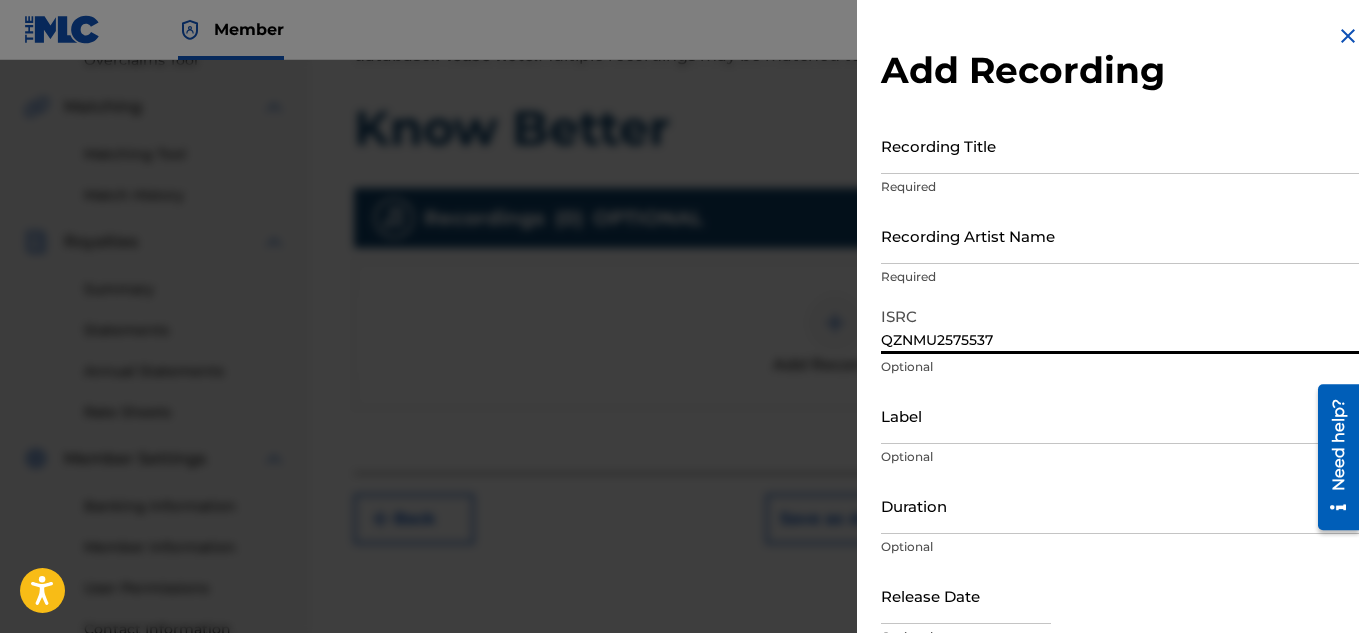 type on "QZNMU2575537" 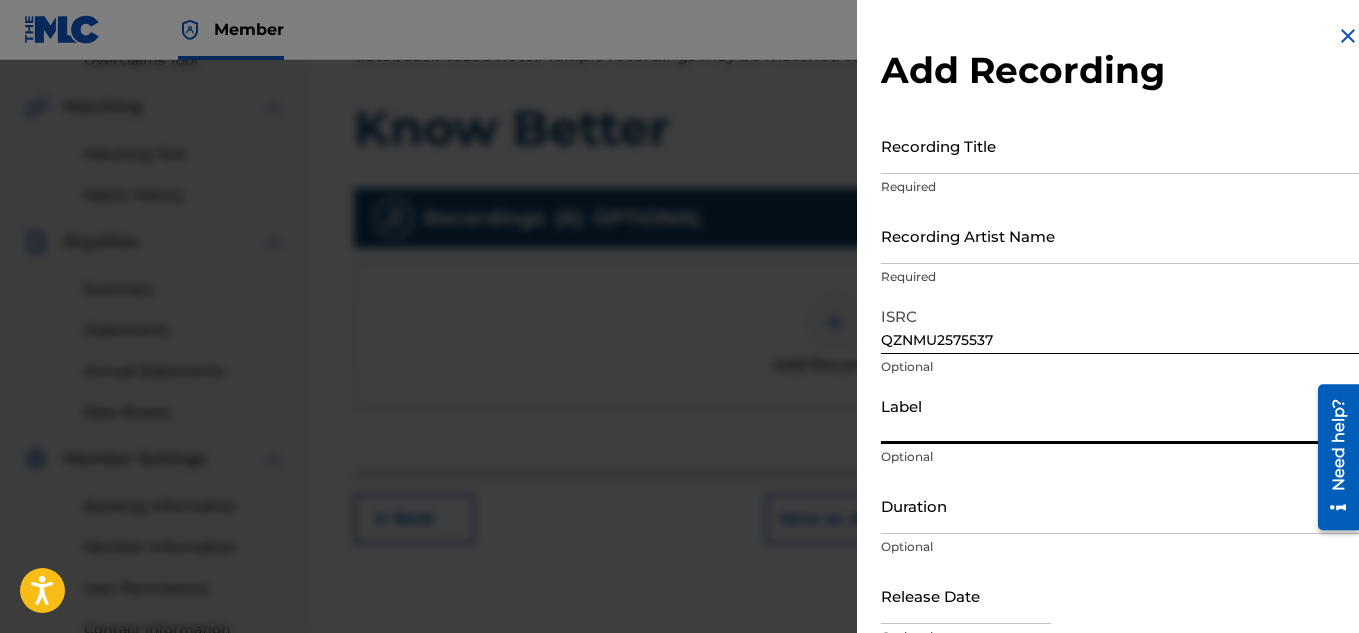 type on "1828 Nation Music Group" 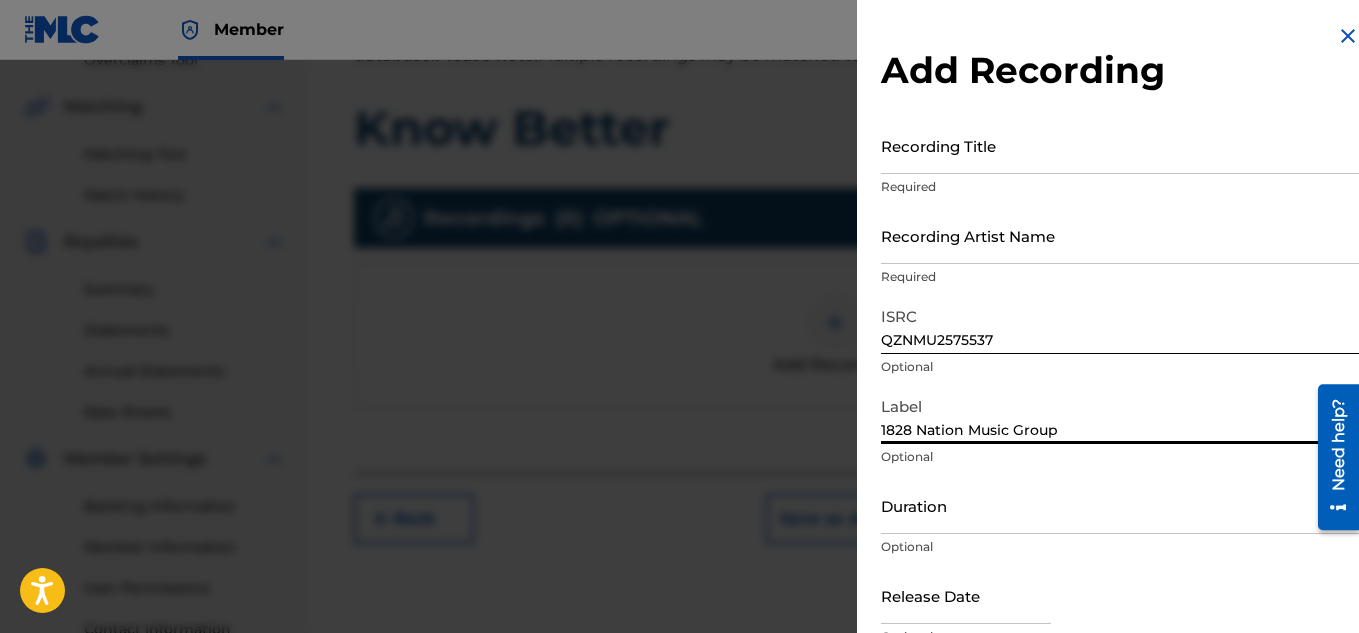 click on "Duration" at bounding box center [1120, 505] 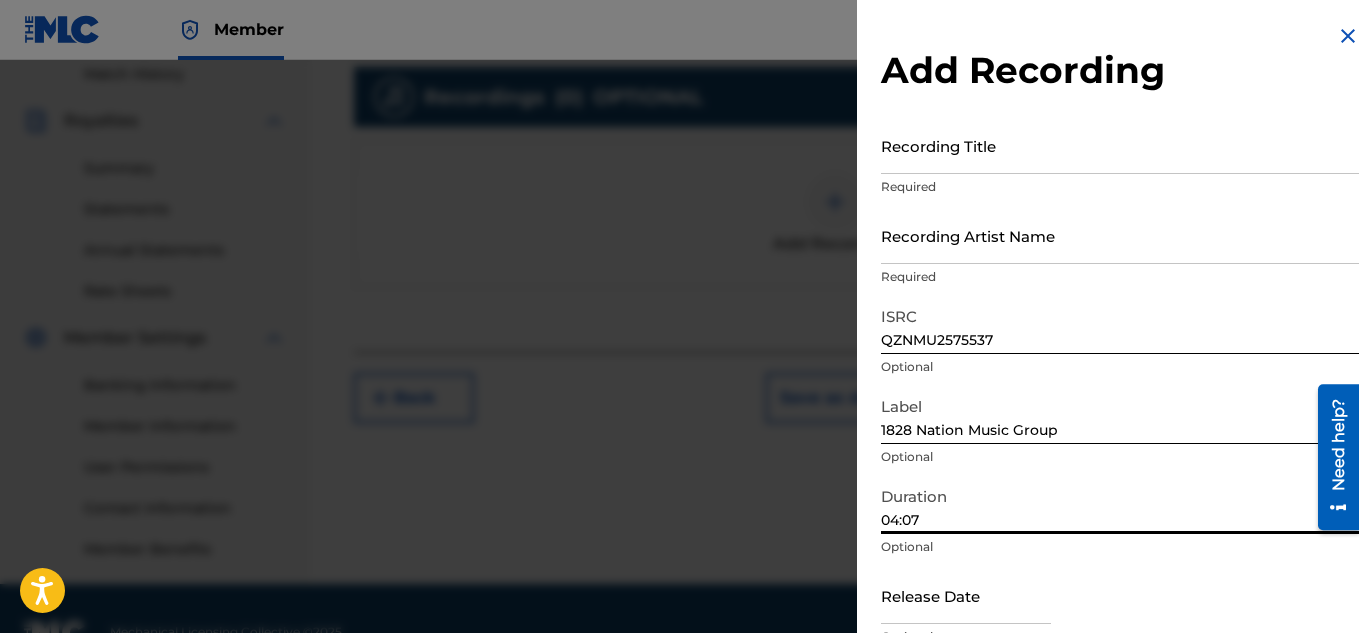 scroll, scrollTop: 607, scrollLeft: 0, axis: vertical 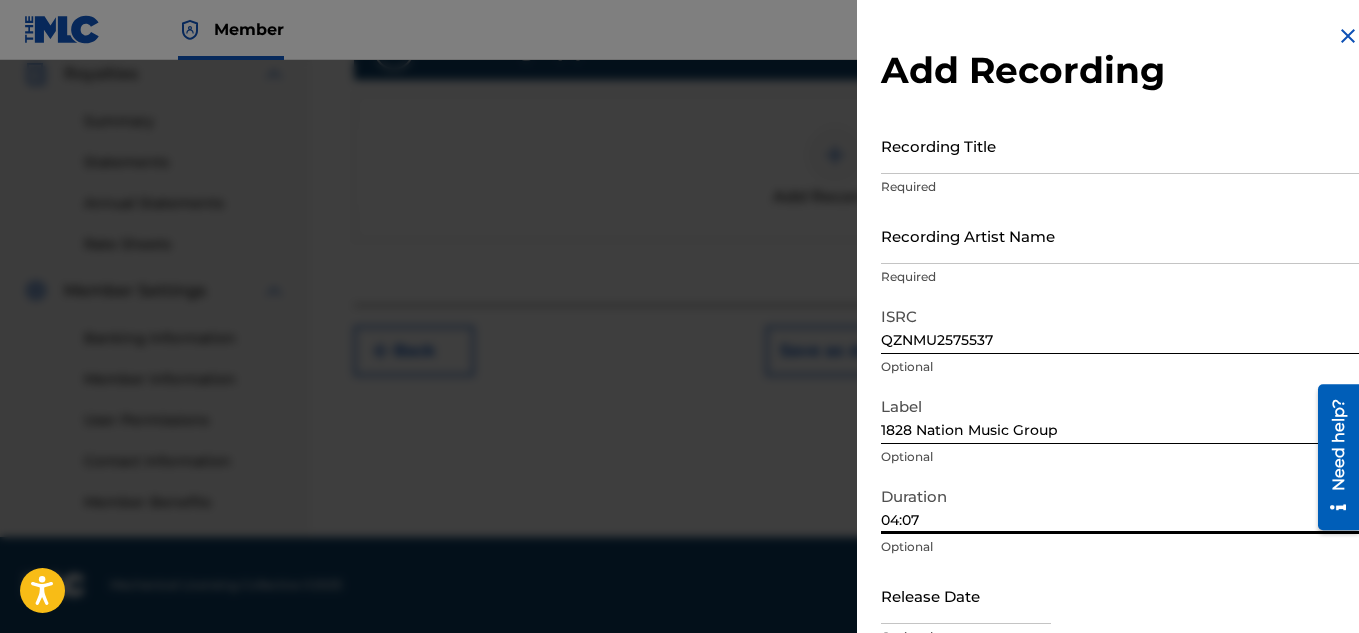 click on "04:07" at bounding box center (1120, 505) 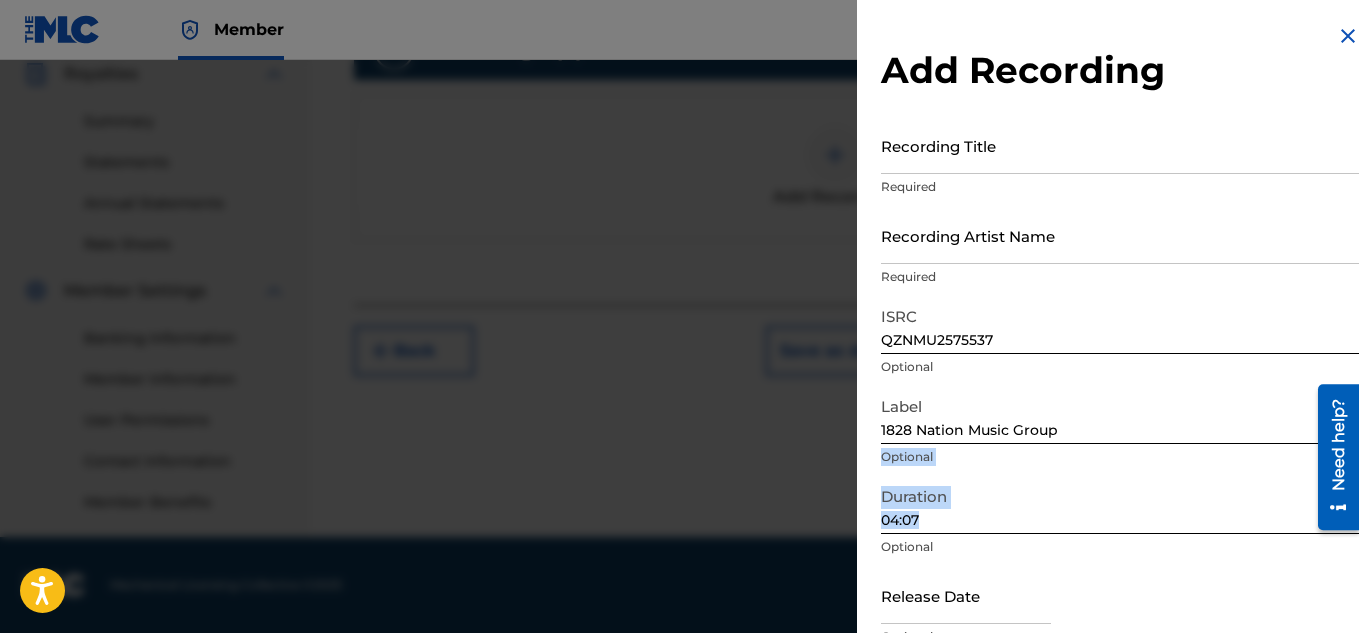 drag, startPoint x: 867, startPoint y: 554, endPoint x: 860, endPoint y: 469, distance: 85.28775 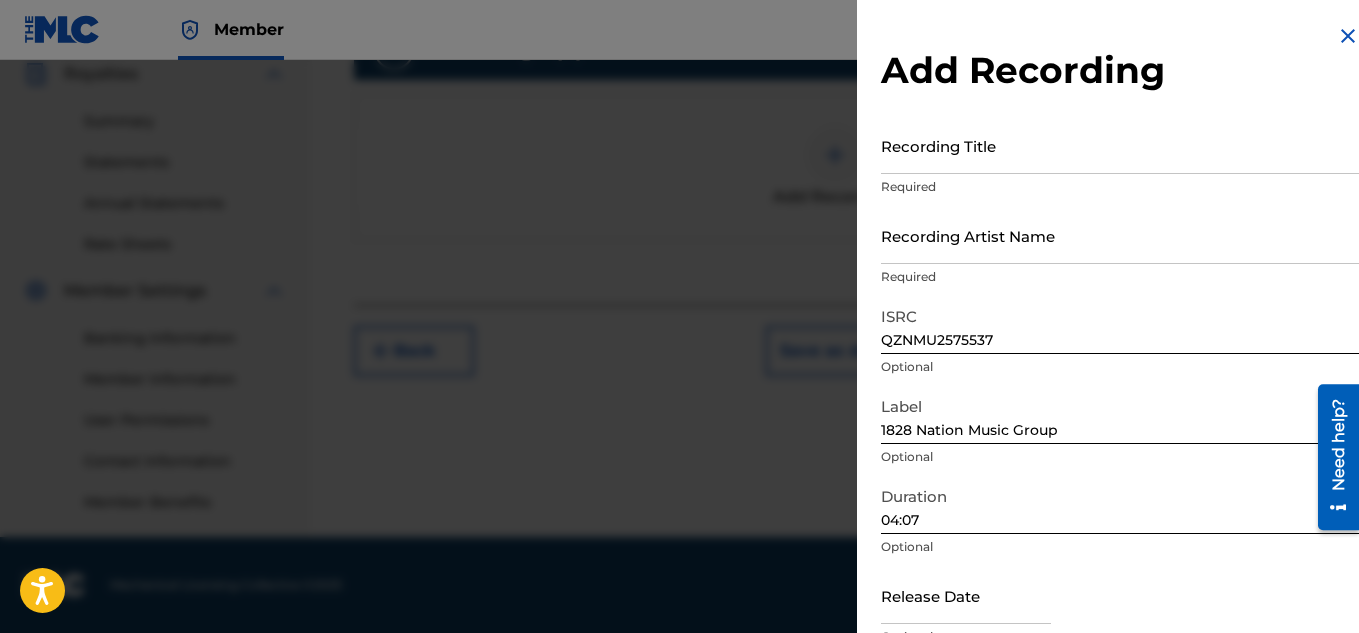 click at bounding box center (966, 595) 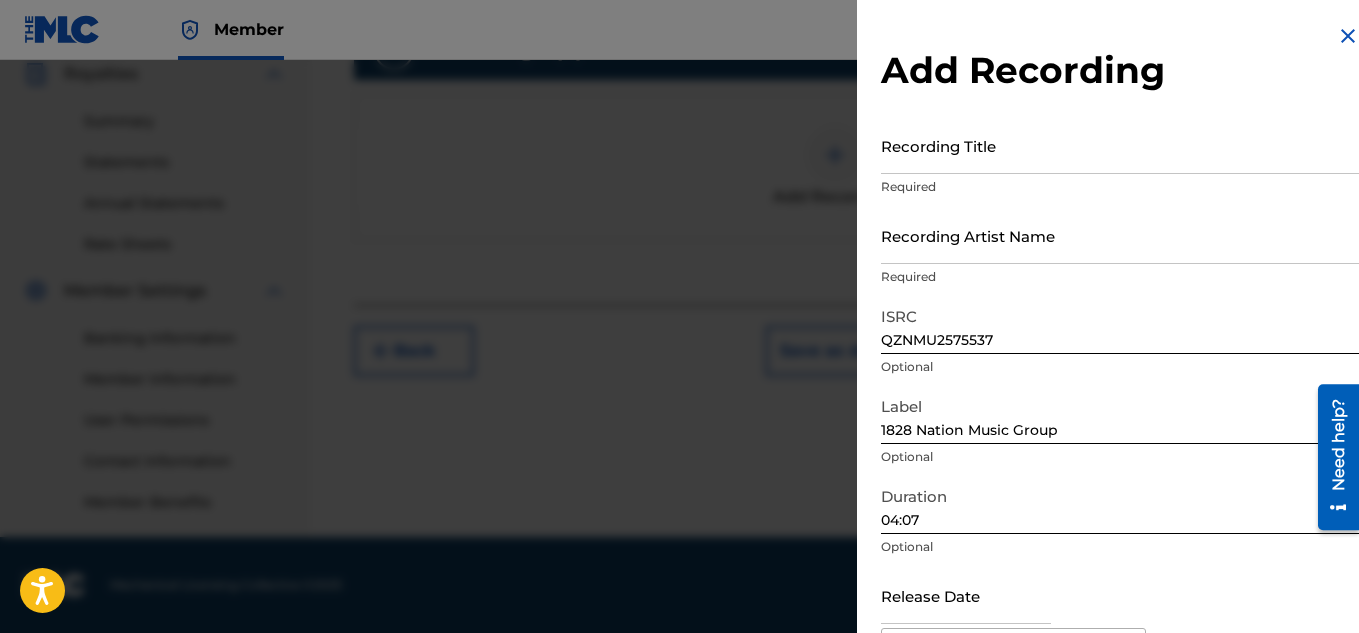 type on "0" 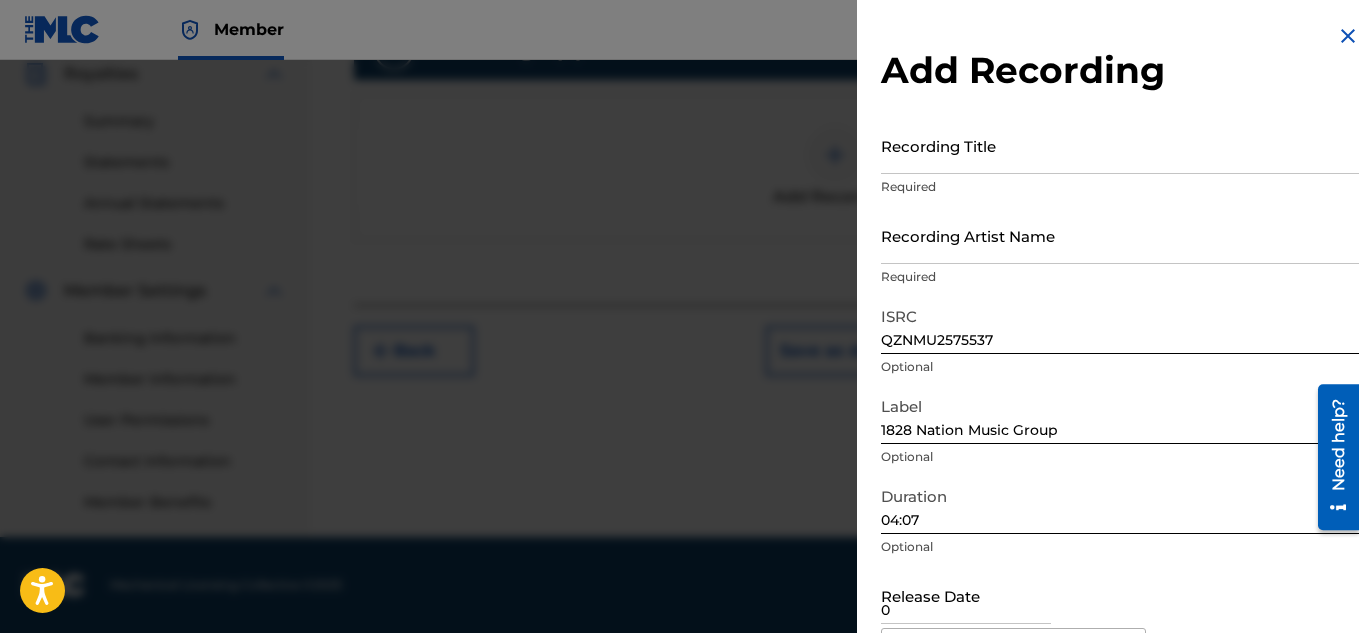 type 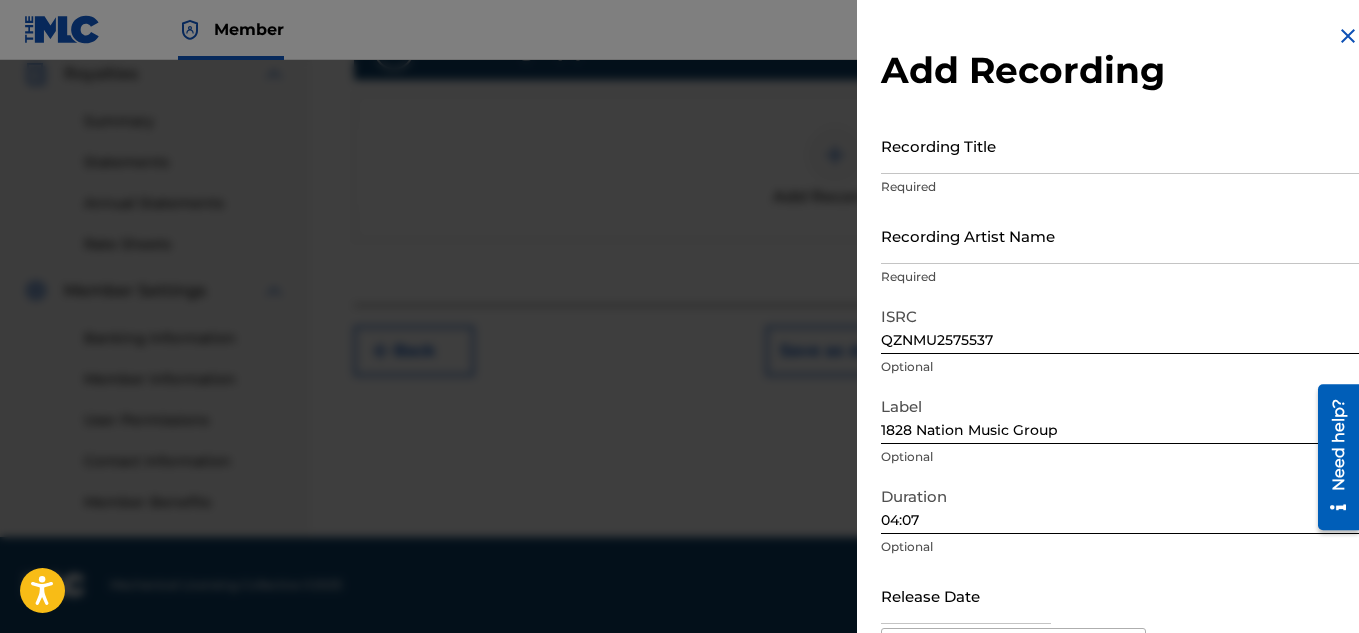 click on "Previous Month Next Month July [DATE] February March April May June July August September October November [DATE] 1900 1901 1902 1903 1904 1905 1906 1907 1908 1909 1910 1911 1912 1913 1914 1915 1916 1917 1918 1919 1920 1921 1922 1923 1924 1925 1926 1927 1928 1929 1930 1931 1932 1933 1934 1935 1936 1937 1938 1939 1940 1941 1942 1943 1944 1945 1946 1947 1948 1949 1950 1951 1952 1953 1954 1955 1956 1957 1958 1959 1960 1961 1962 1963 1964 1965 1966 1967 1968 1969 1970 1971 1972 1973 1974 1975 1976 1977 1978 1979 1980 1981 1982 1983 1984 1985 1986 1987 1988 1989 1990 1991 1992 1993 1994 1995 1996 1997 1998 1999 2000 2001 2002 2003 2004 2005 2006 2007 2008 2009 2010 2011 2012 2013 2014 2015 2016 2017 2018 2019 2020 2021 2022 2023 2024 2025 2026 2027 2028 2029 2030 2031 2032 2033 2034 2035 2036 2037 2038 2039 2040 2041 2042 2043 2044 2045 2046 2047 2048 2049 2050 2051 2052 2053 2054 2055 2056 2057 2058 2059 2060 2061 2062 2063 2064 2065 2066 2067 2068 2069 2070 2071 2072 2073 2074 2075 2076 2077 2078 Su" at bounding box center [1013, 759] 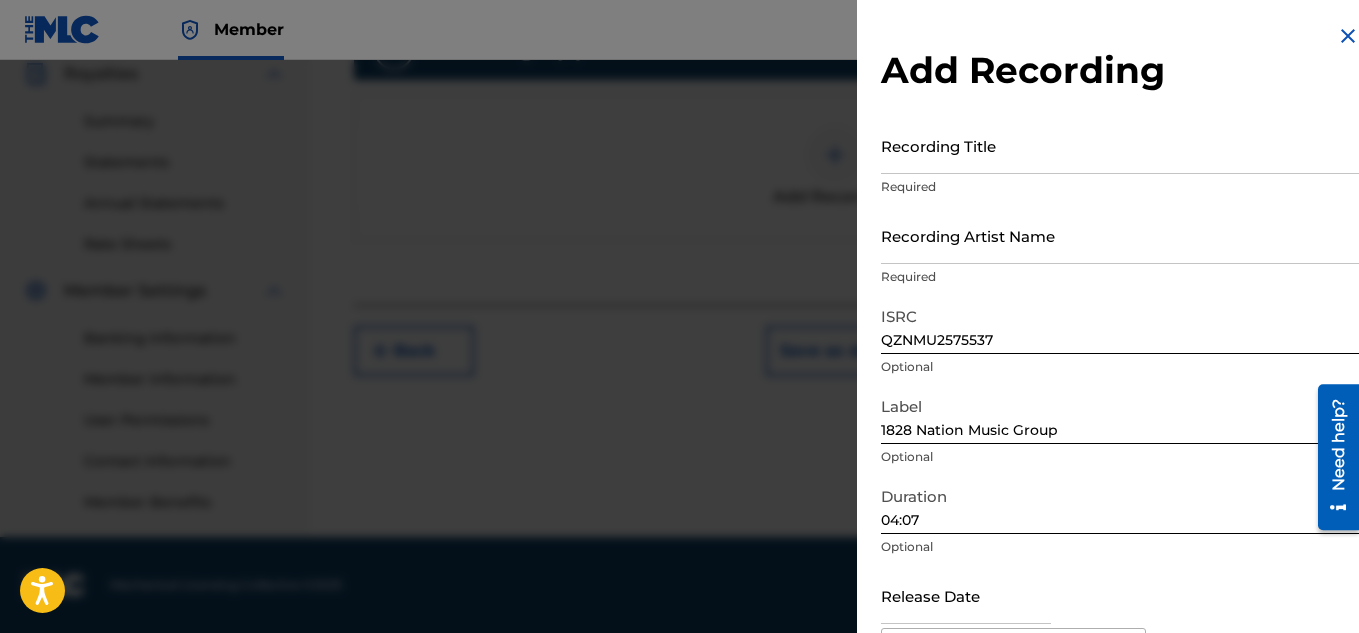 click on "Previous Month Next Month July [DATE] February March April May June July August September October November [DATE] 1900 1901 1902 1903 1904 1905 1906 1907 1908 1909 1910 1911 1912 1913 1914 1915 1916 1917 1918 1919 1920 1921 1922 1923 1924 1925 1926 1927 1928 1929 1930 1931 1932 1933 1934 1935 1936 1937 1938 1939 1940 1941 1942 1943 1944 1945 1946 1947 1948 1949 1950 1951 1952 1953 1954 1955 1956 1957 1958 1959 1960 1961 1962 1963 1964 1965 1966 1967 1968 1969 1970 1971 1972 1973 1974 1975 1976 1977 1978 1979 1980 1981 1982 1983 1984 1985 1986 1987 1988 1989 1990 1991 1992 1993 1994 1995 1996 1997 1998 1999 2000 2001 2002 2003 2004 2005 2006 2007 2008 2009 2010 2011 2012 2013 2014 2015 2016 2017 2018 2019 2020 2021 2022 2023 2024 2025 2026 2027 2028 2029 2030 2031 2032 2033 2034 2035 2036 2037 2038 2039 2040 2041 2042 2043 2044 2045 2046 2047 2048 2049 2050 2051 2052 2053 2054 2055 2056 2057 2058 2059 2060 2061 2062 2063 2064 2065 2066 2067 2068 2069 2070 2071 2072 2073 2074 2075 2076 2077 2078 Su" at bounding box center (1013, 759) 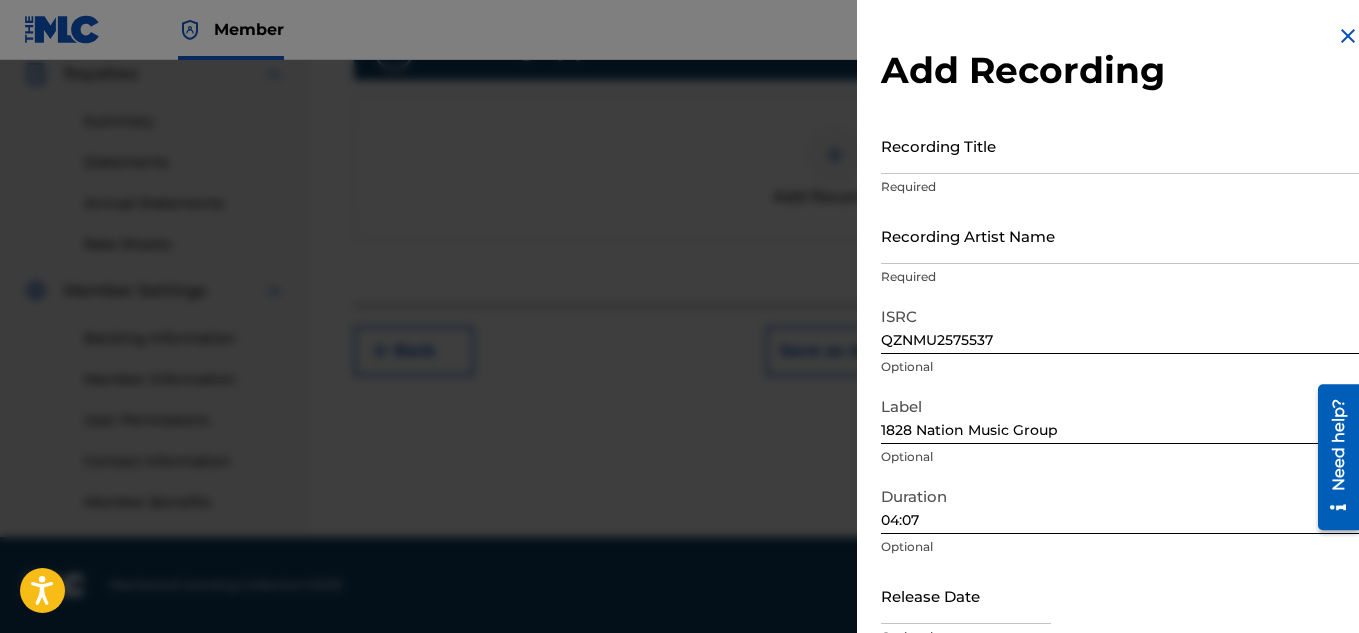 click on "Release Date Optional" at bounding box center [1120, 612] 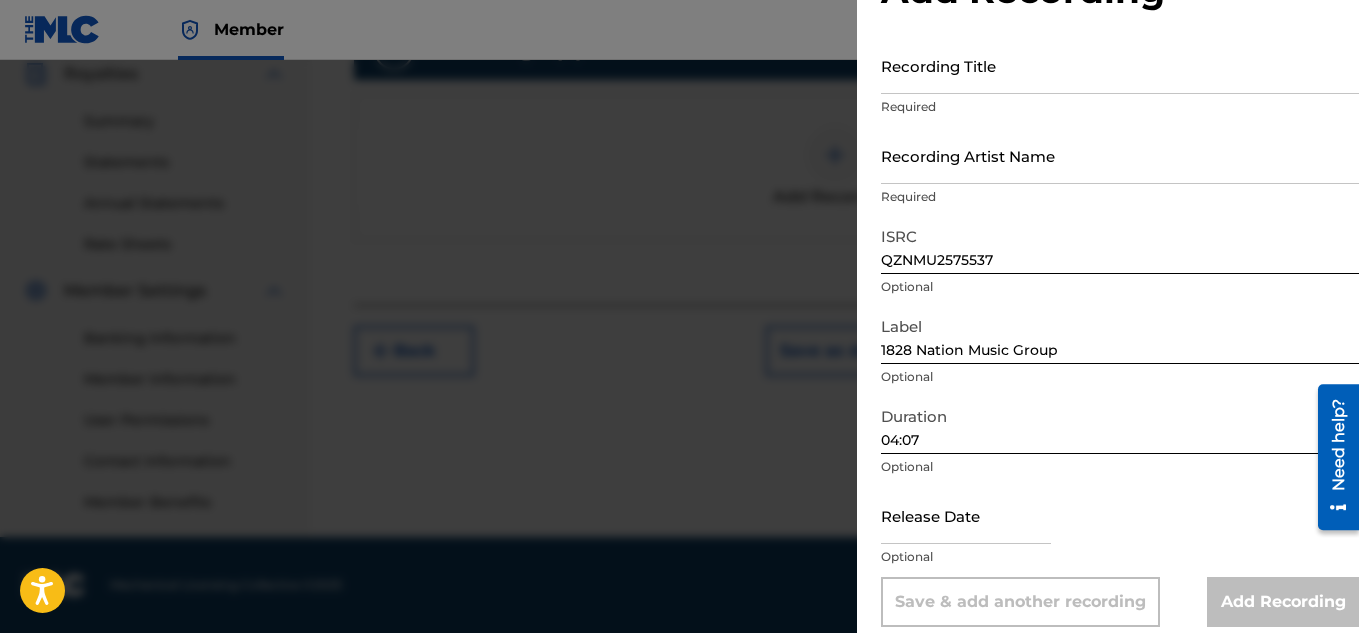 scroll, scrollTop: 98, scrollLeft: 0, axis: vertical 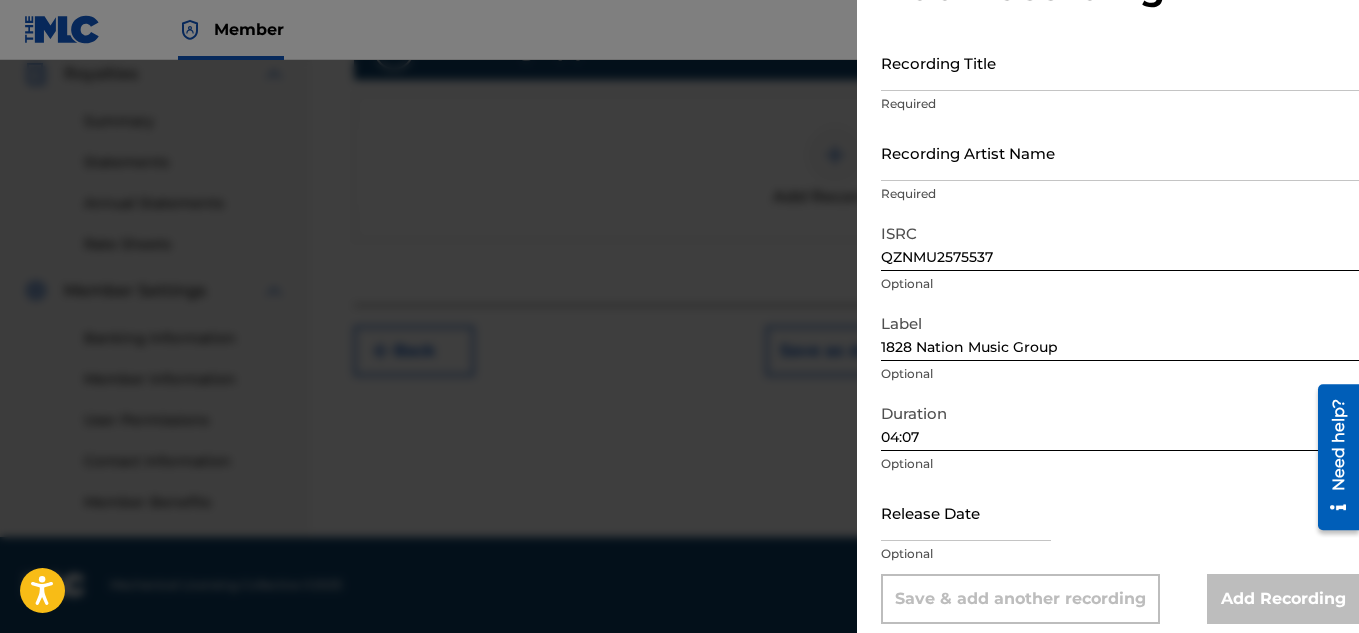 select on "6" 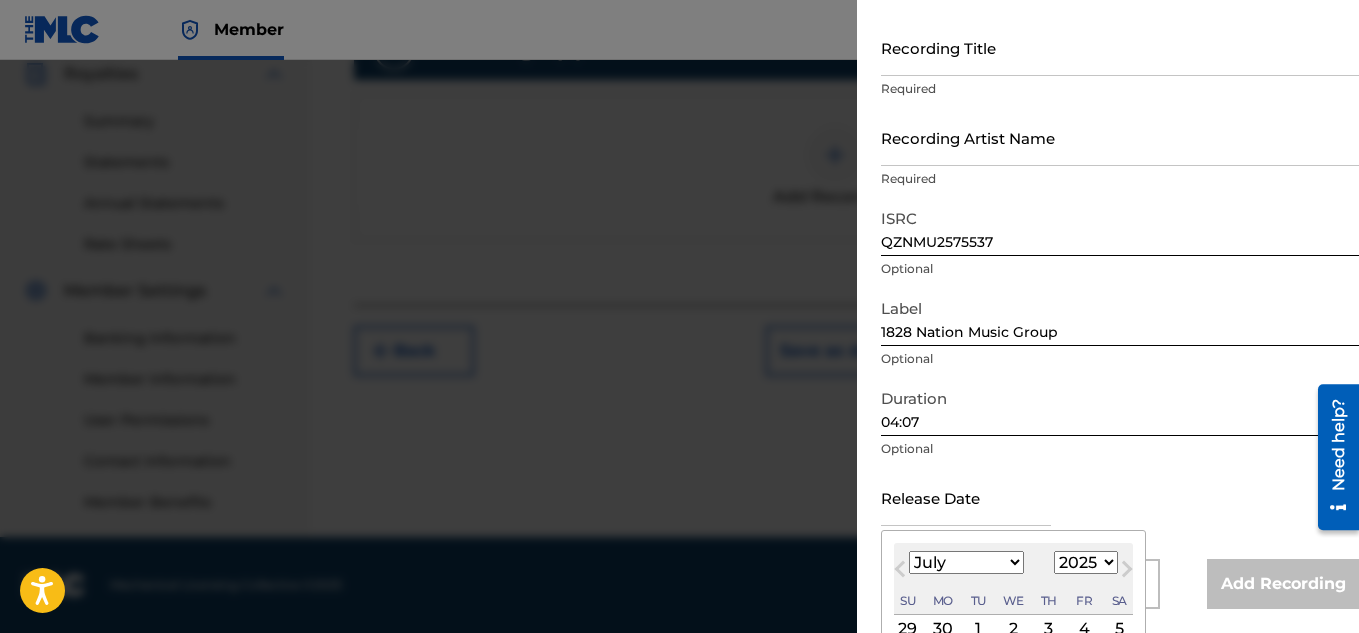 click at bounding box center [966, 497] 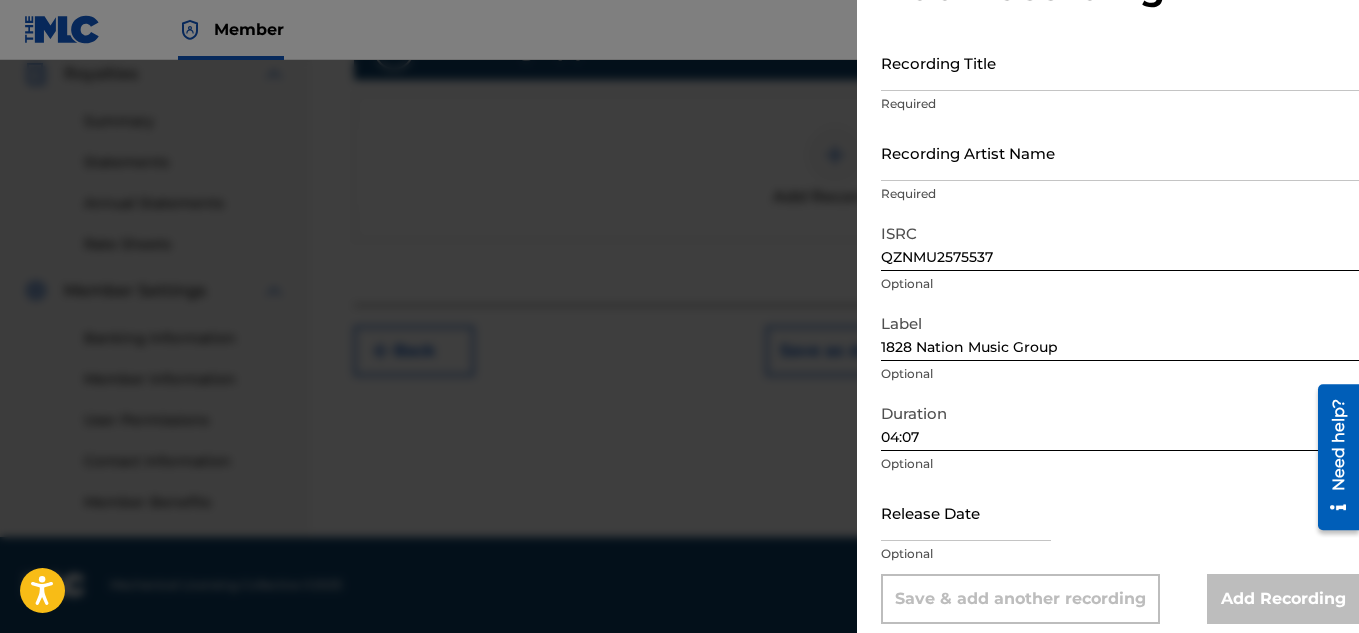 click on "Release Date Optional" at bounding box center [1120, 529] 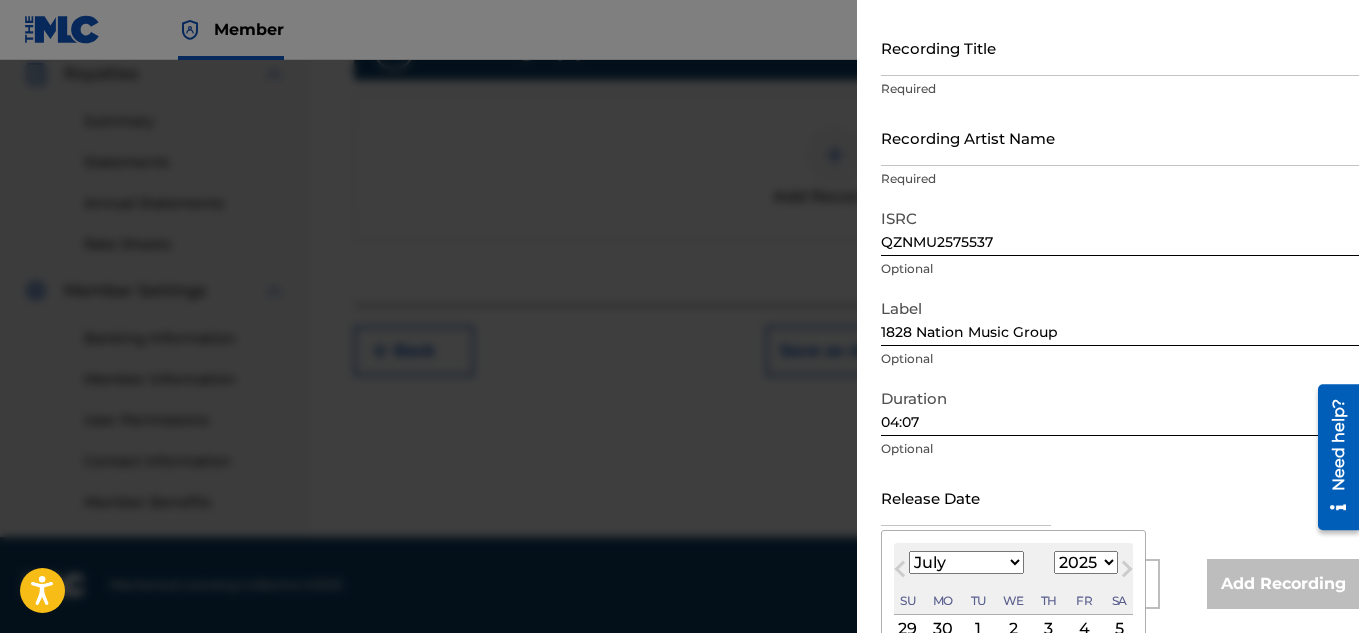 click at bounding box center (966, 497) 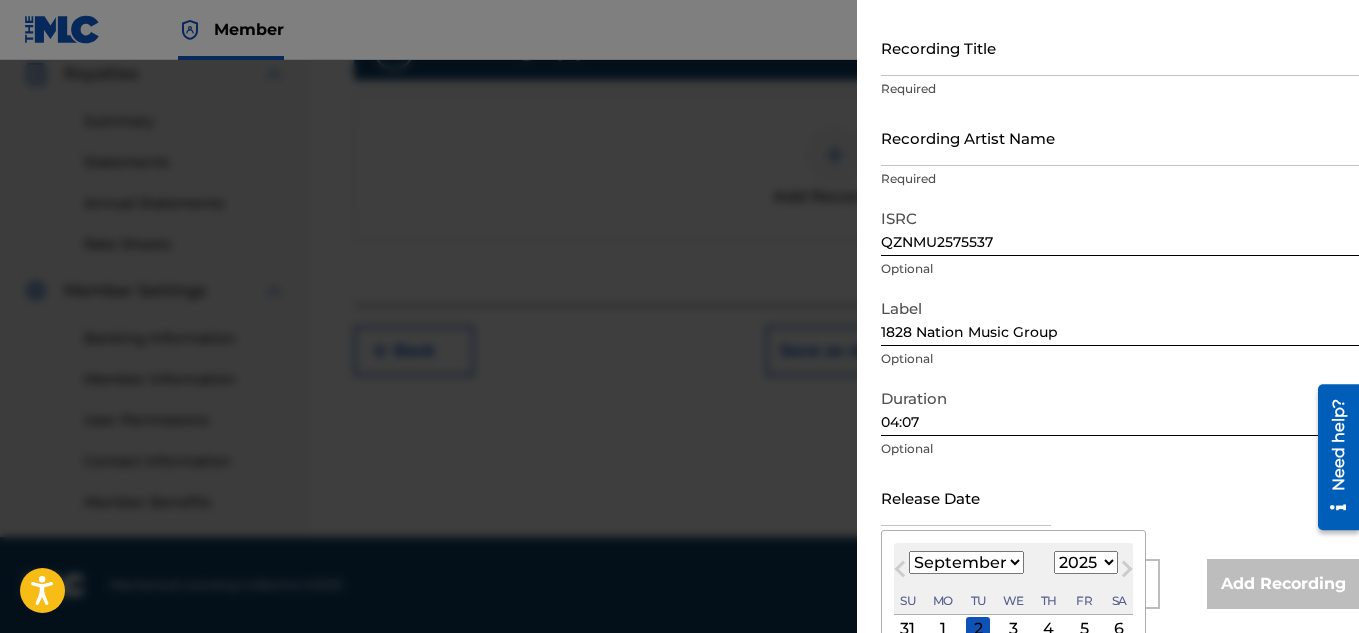 select on "7" 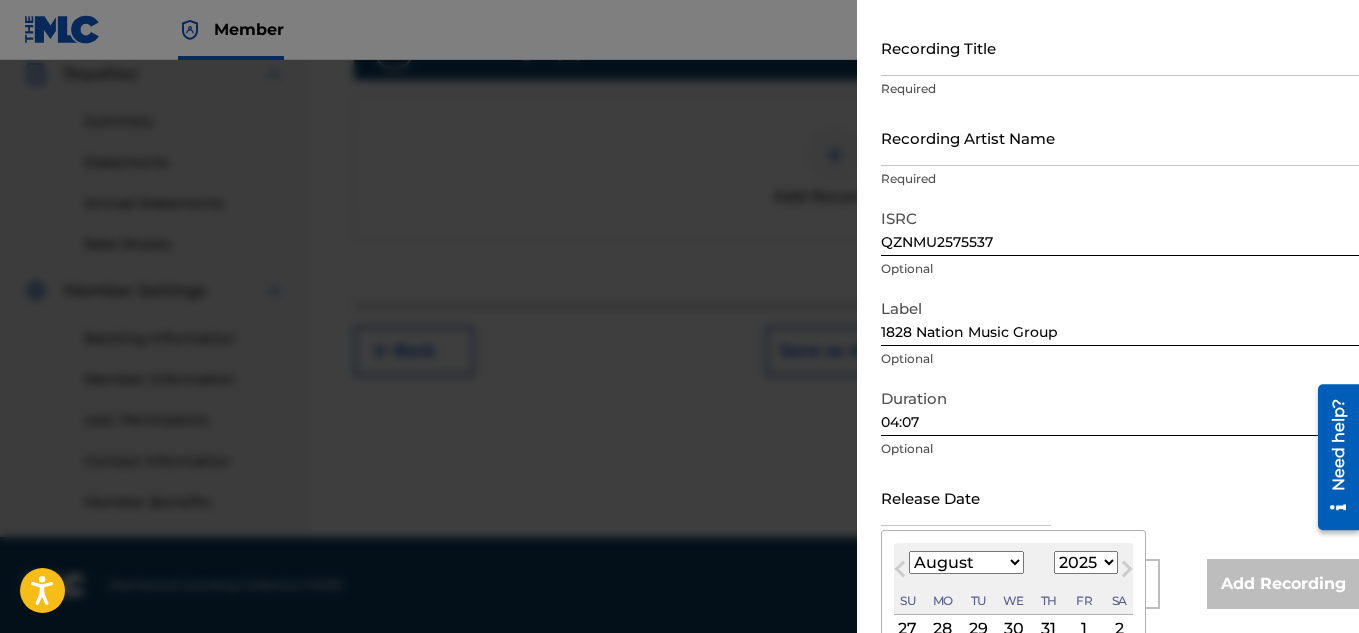 click on "1" at bounding box center (1084, 629) 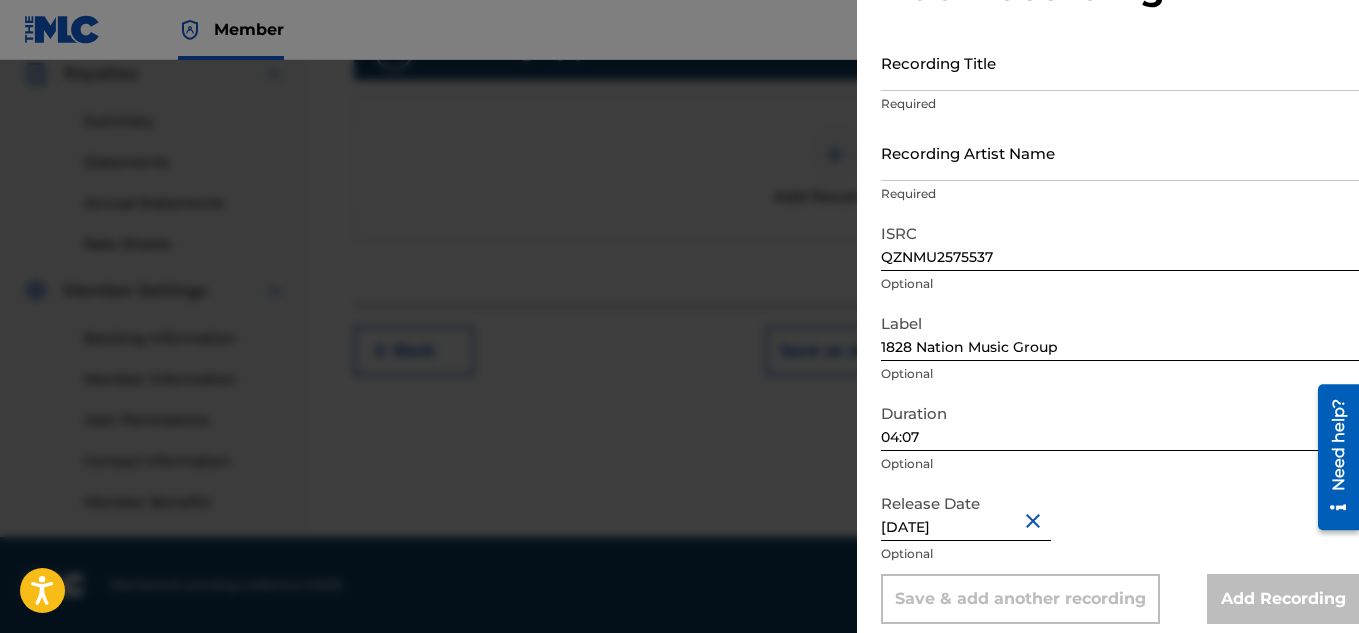 click on "[DATE]" at bounding box center (966, 512) 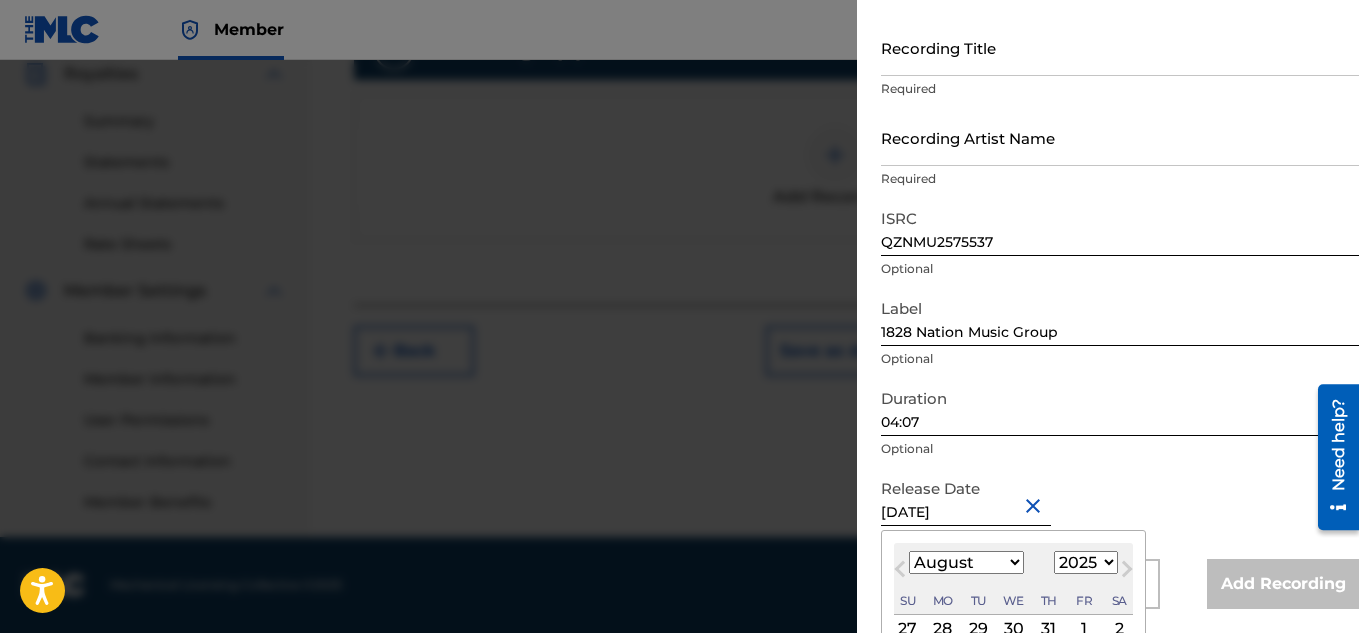 type on "[DATE]" 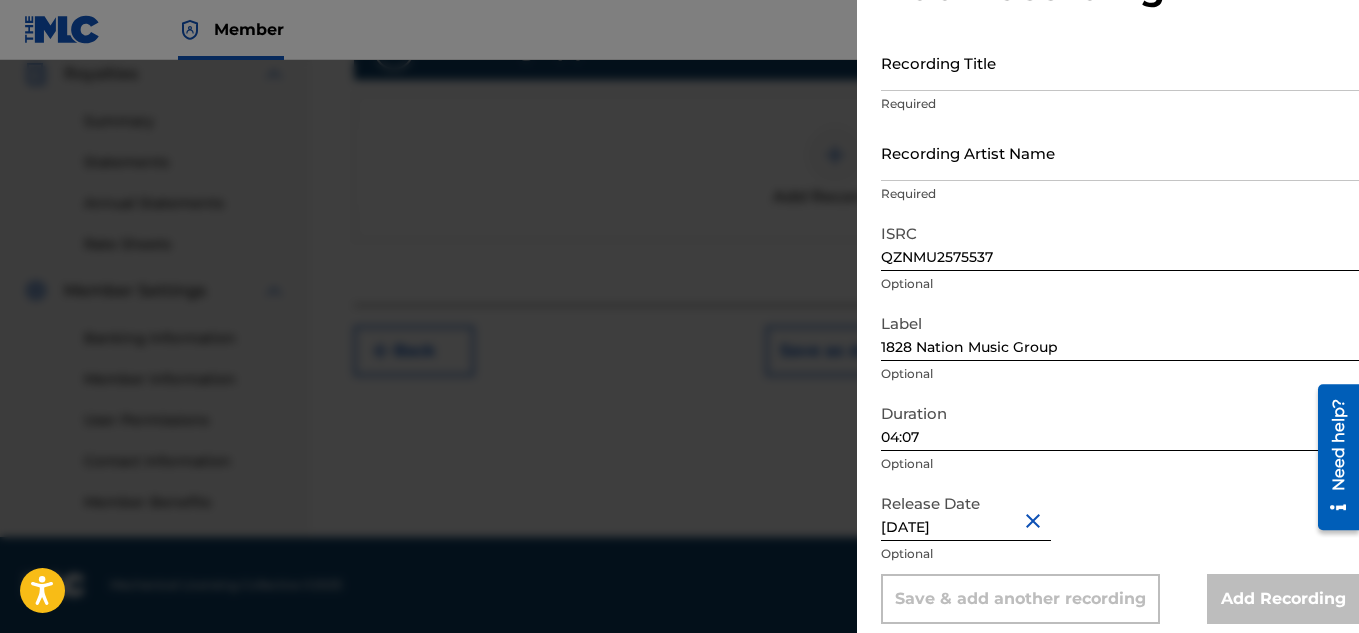 click on "Release Date [DATE] Optional" at bounding box center [1120, 529] 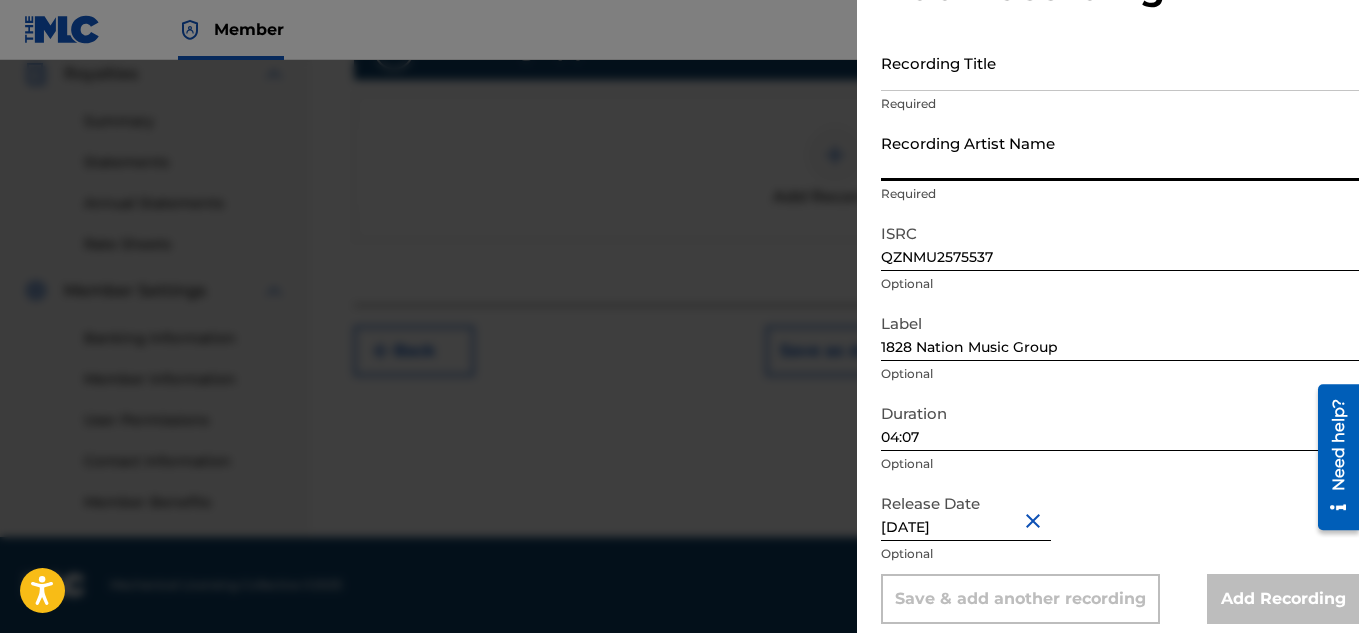 type on "[PERSON_NAME]" 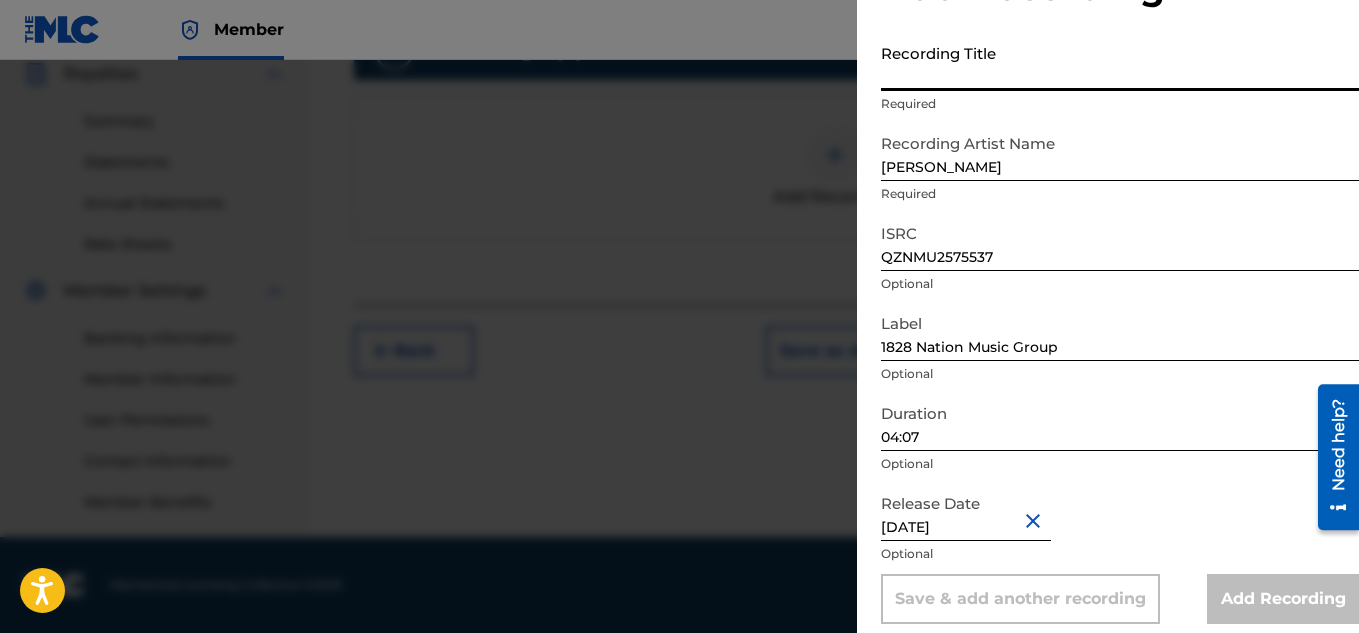 click on "Recording Title" at bounding box center (1120, 62) 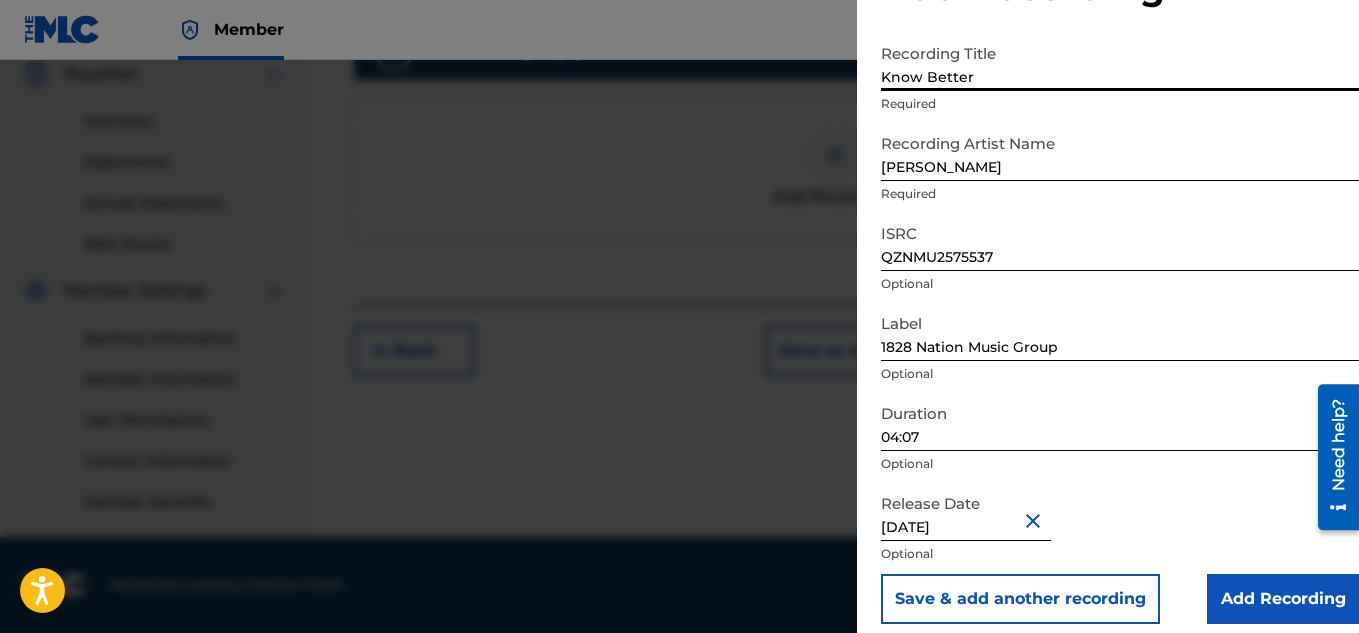 type on "Know Better" 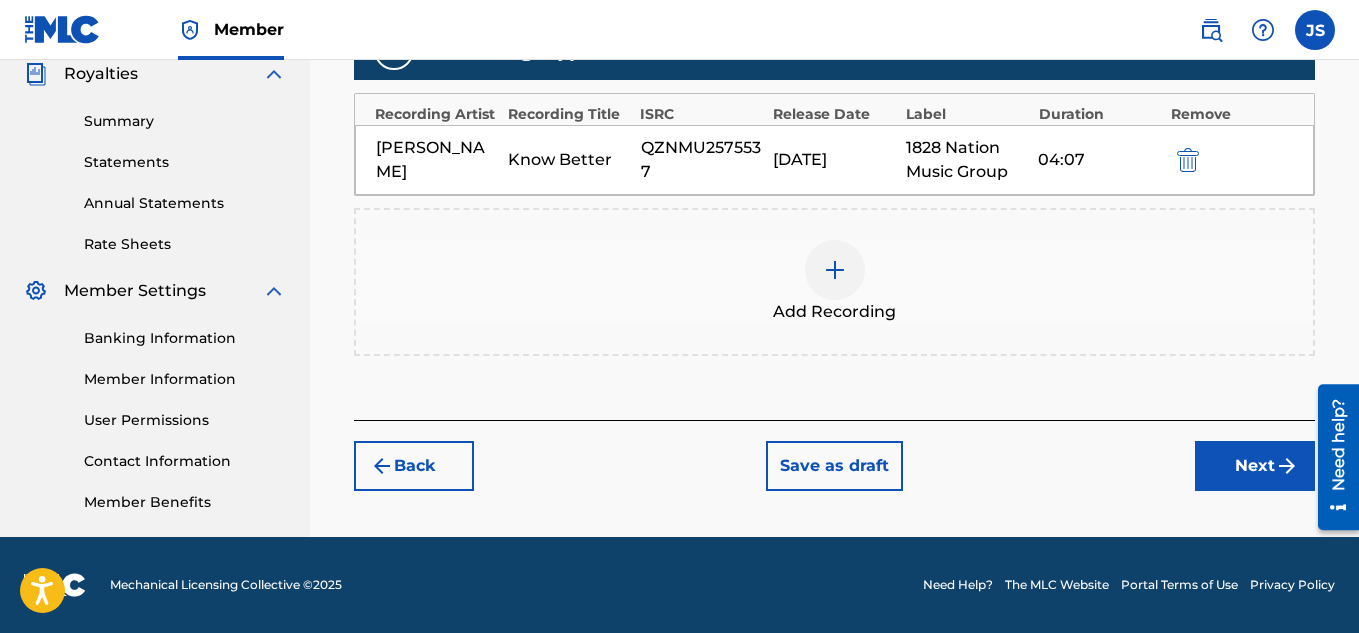 click on "Next" at bounding box center (1255, 466) 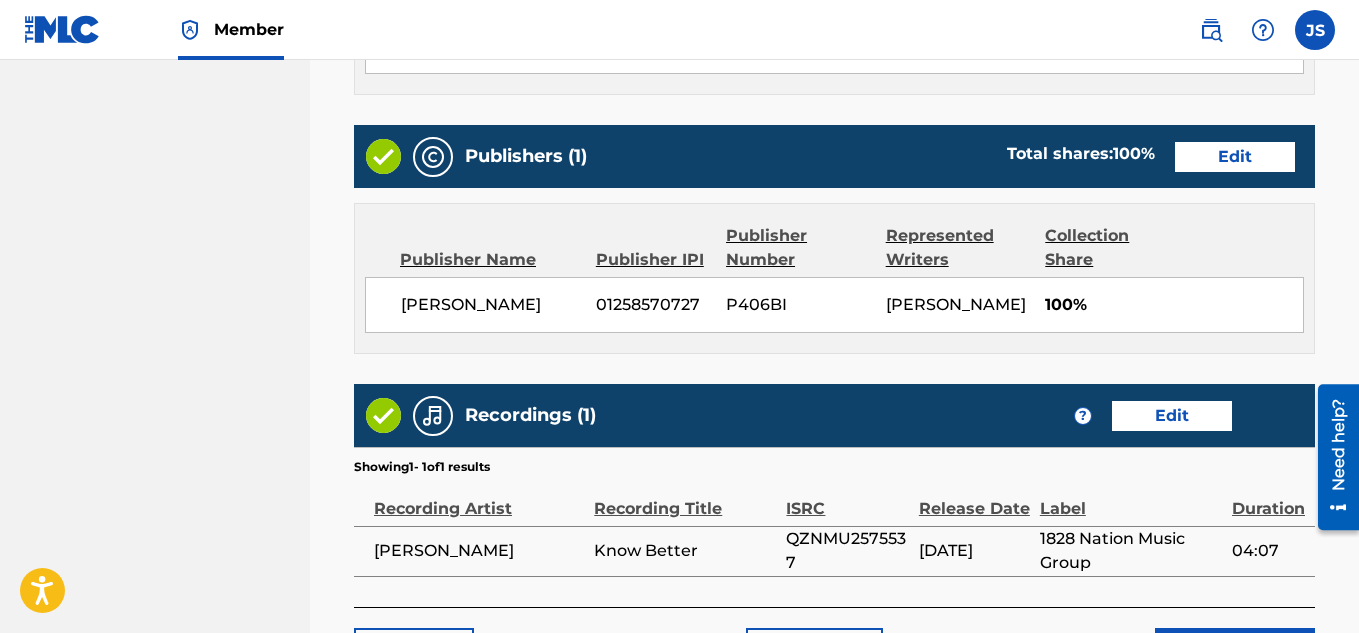 scroll, scrollTop: 1281, scrollLeft: 0, axis: vertical 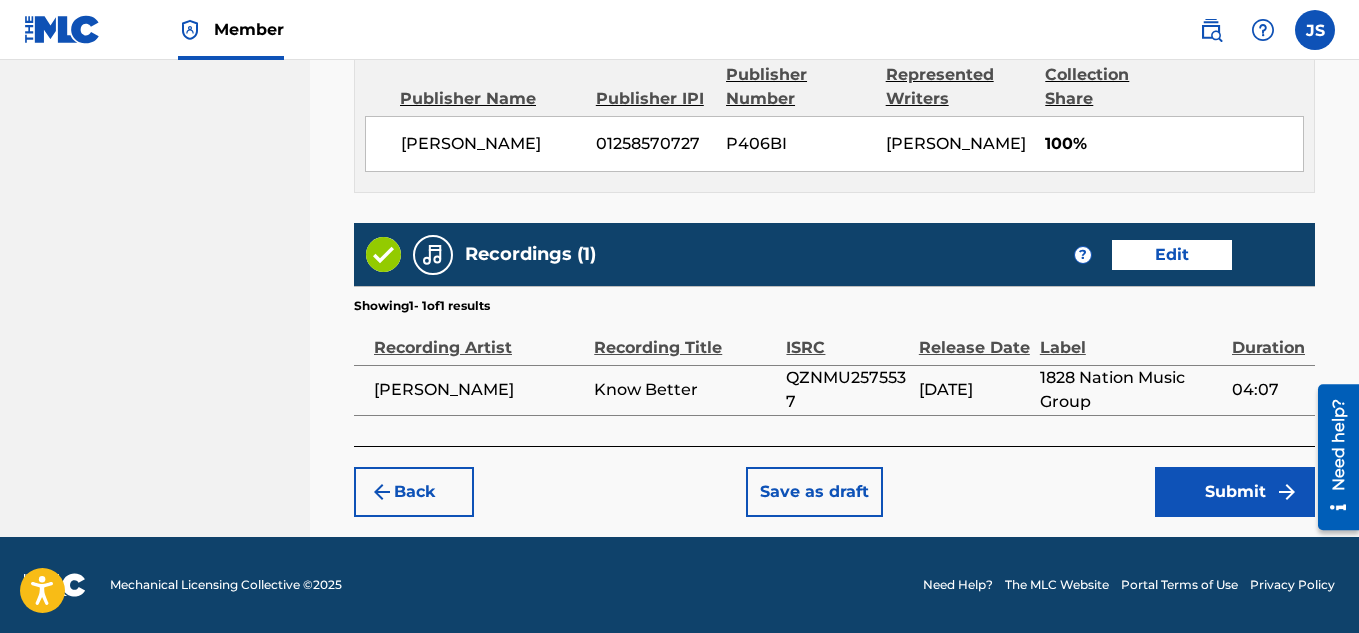 click on "Submit" at bounding box center [1235, 492] 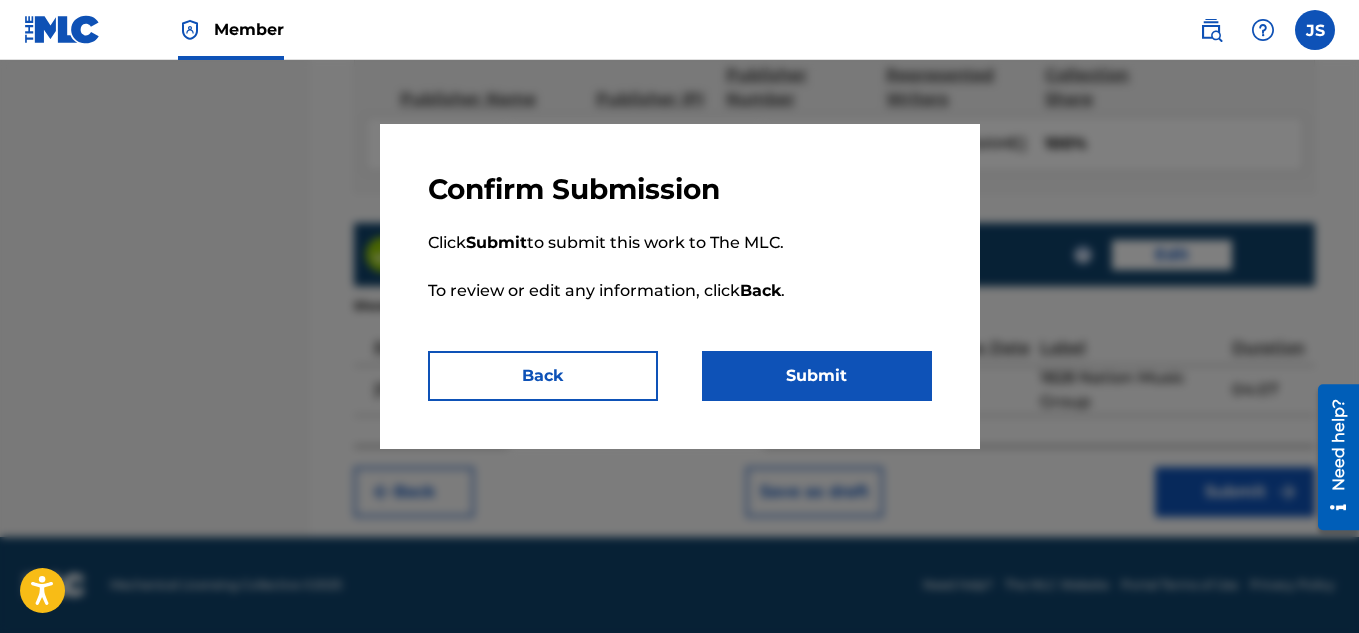 click on "Submit" at bounding box center [817, 376] 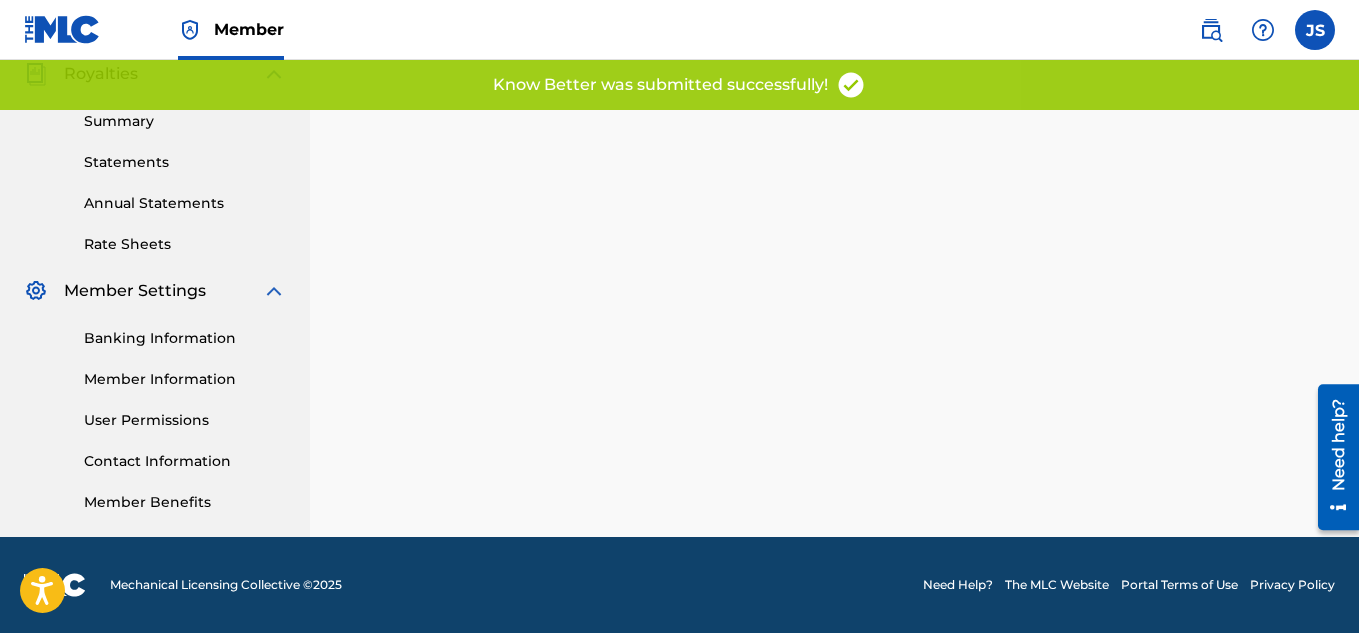 scroll, scrollTop: 0, scrollLeft: 0, axis: both 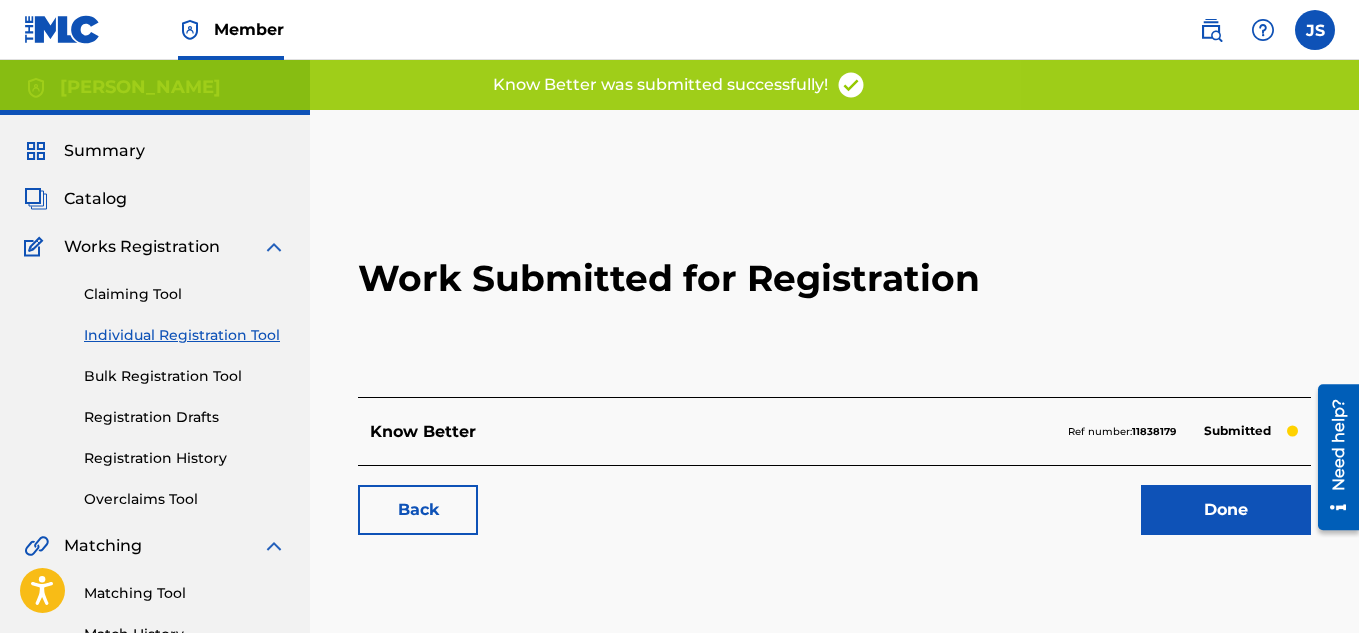 click on "Done" at bounding box center [1226, 510] 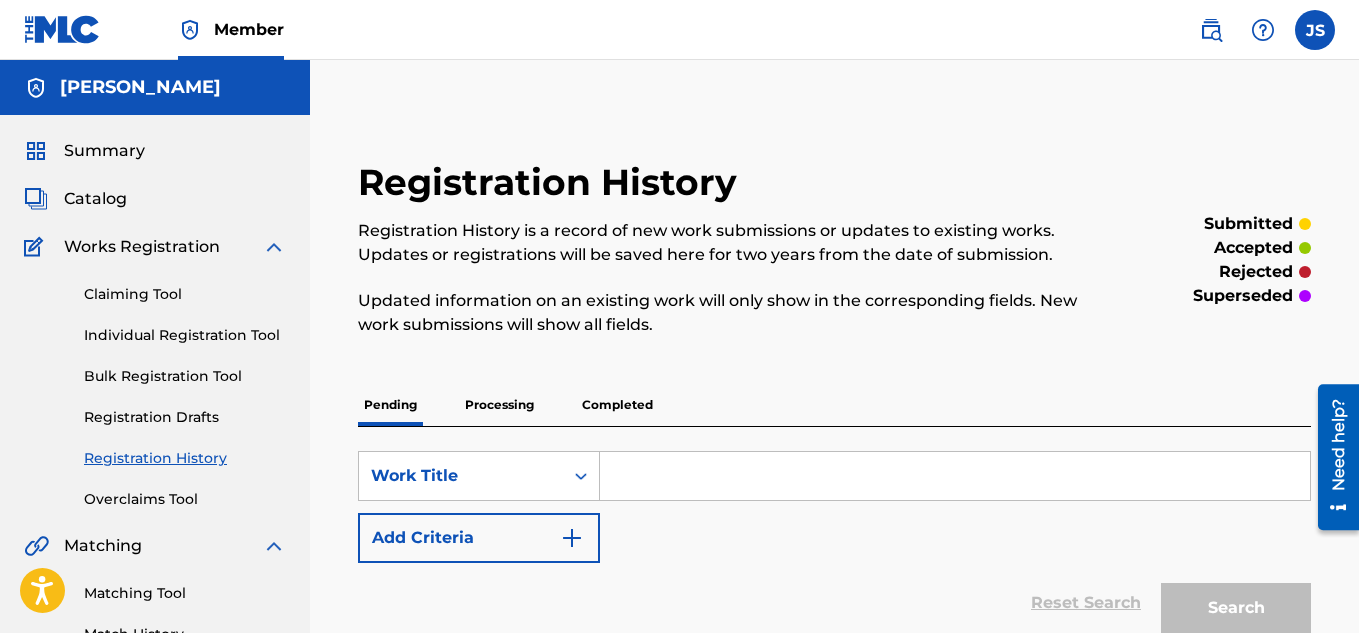 click on "Registration History" at bounding box center [185, 458] 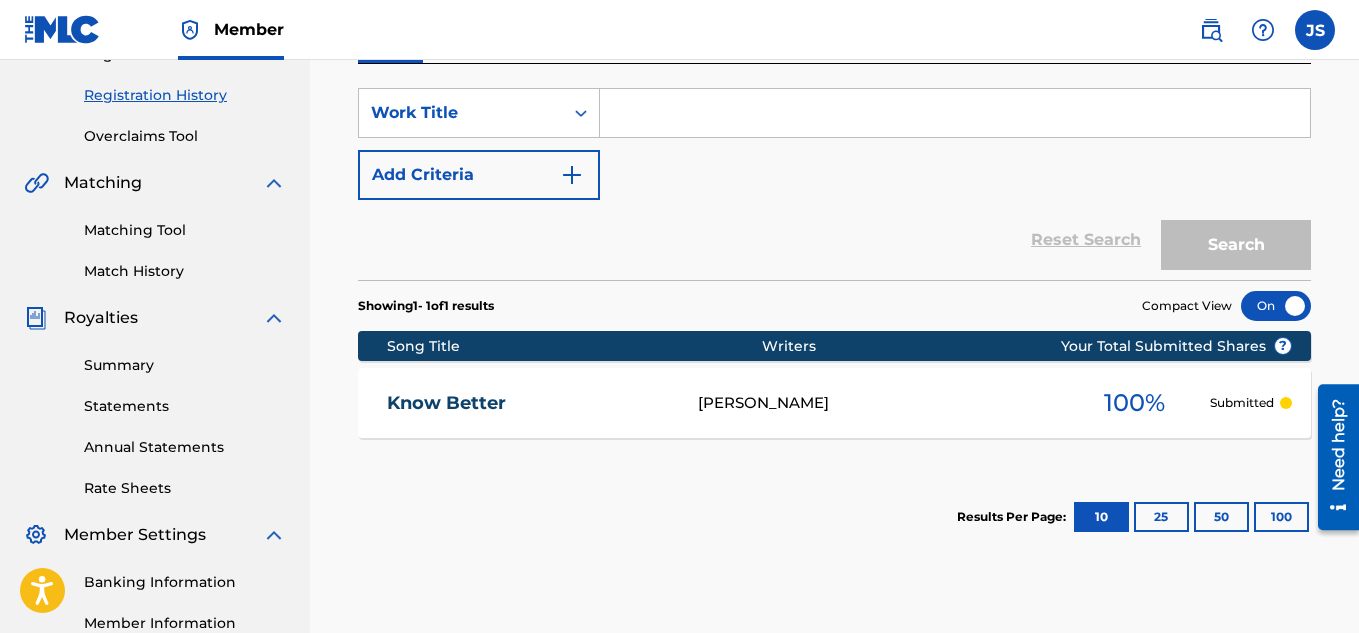 scroll, scrollTop: 372, scrollLeft: 0, axis: vertical 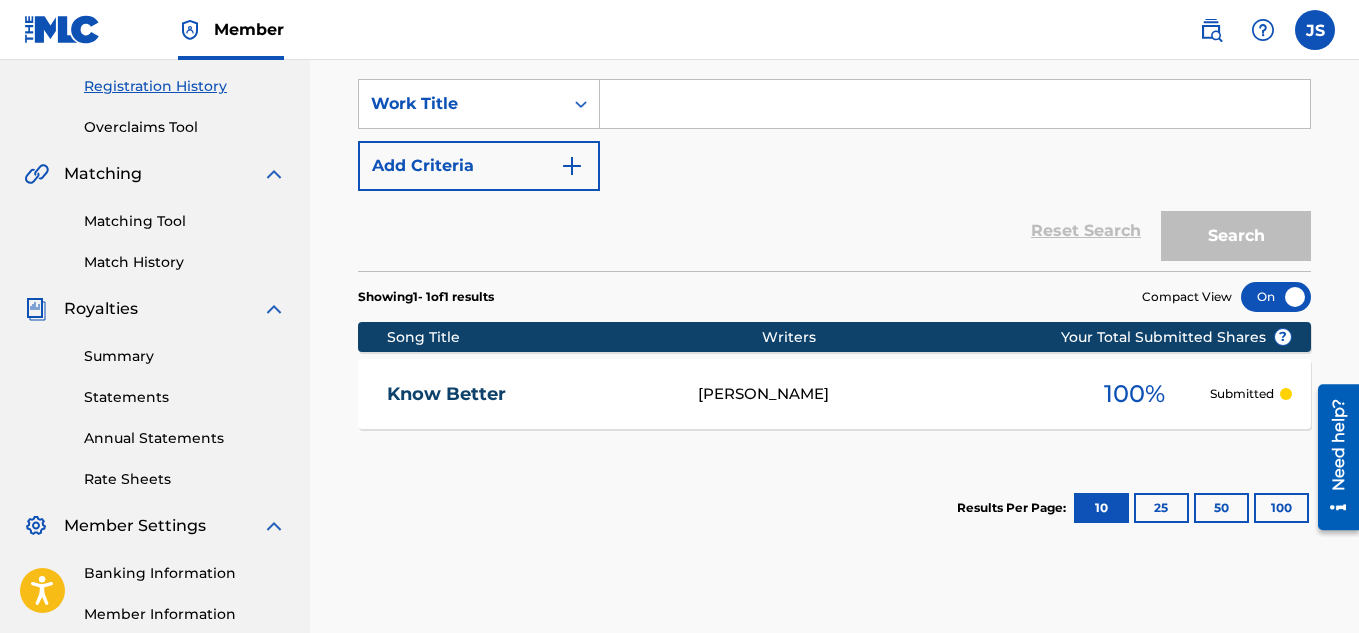 click on "[PERSON_NAME]" at bounding box center [879, 394] 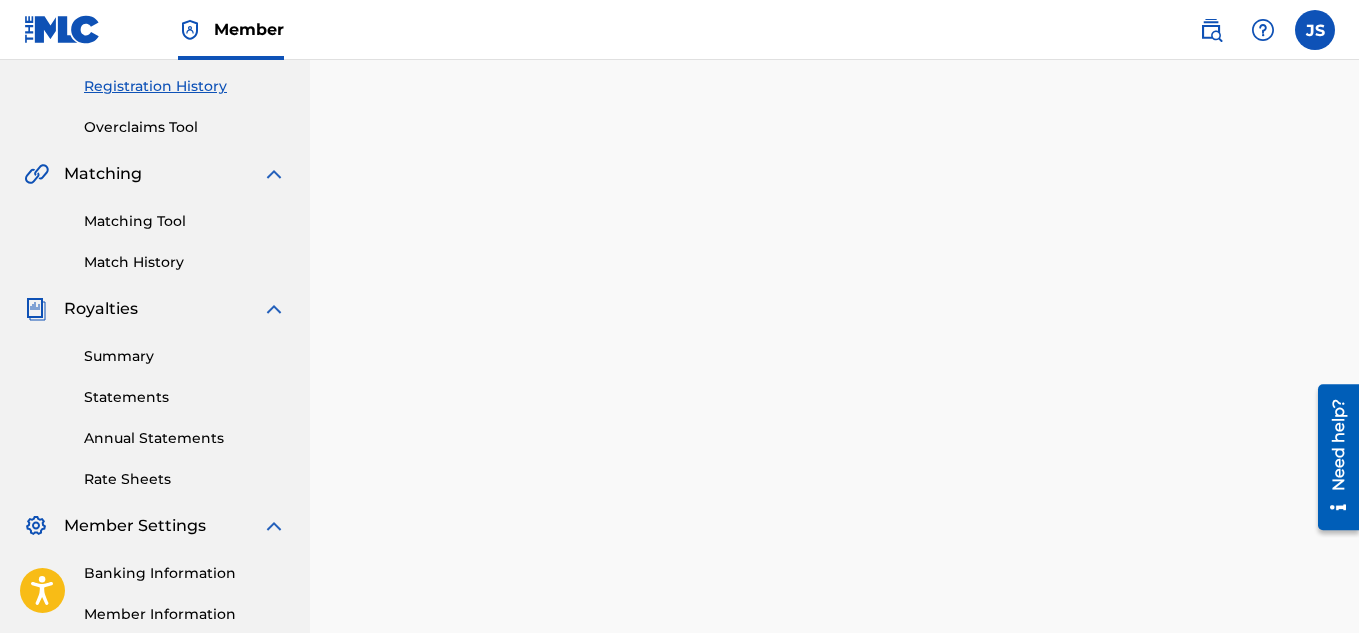 scroll, scrollTop: 0, scrollLeft: 0, axis: both 